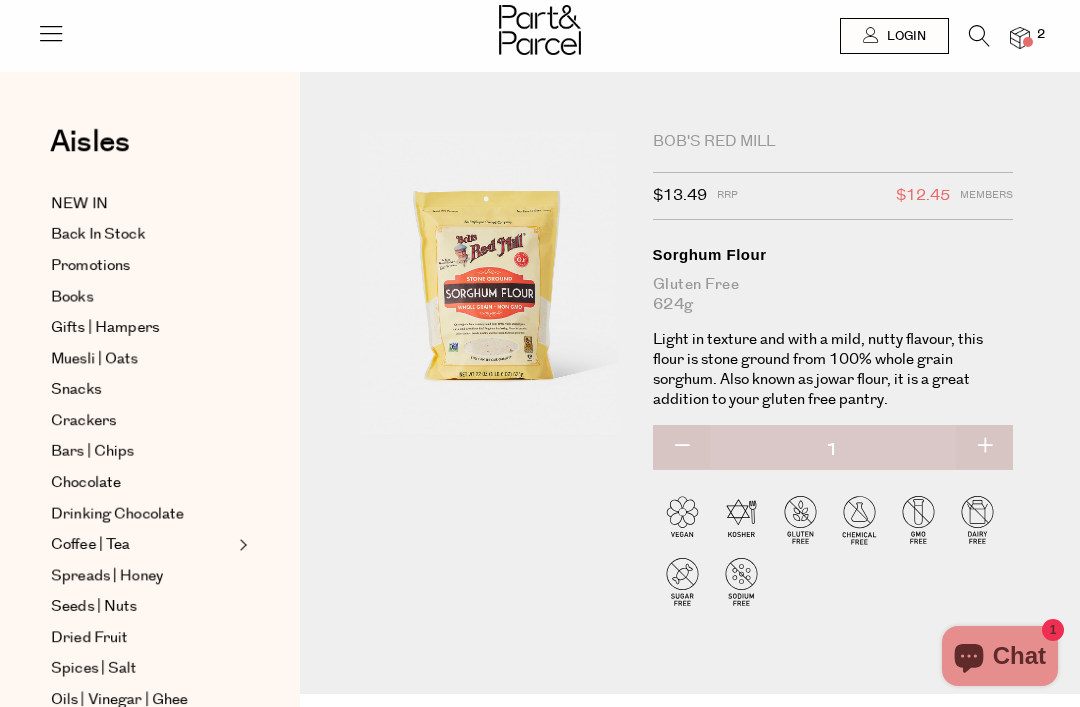 scroll, scrollTop: 0, scrollLeft: 0, axis: both 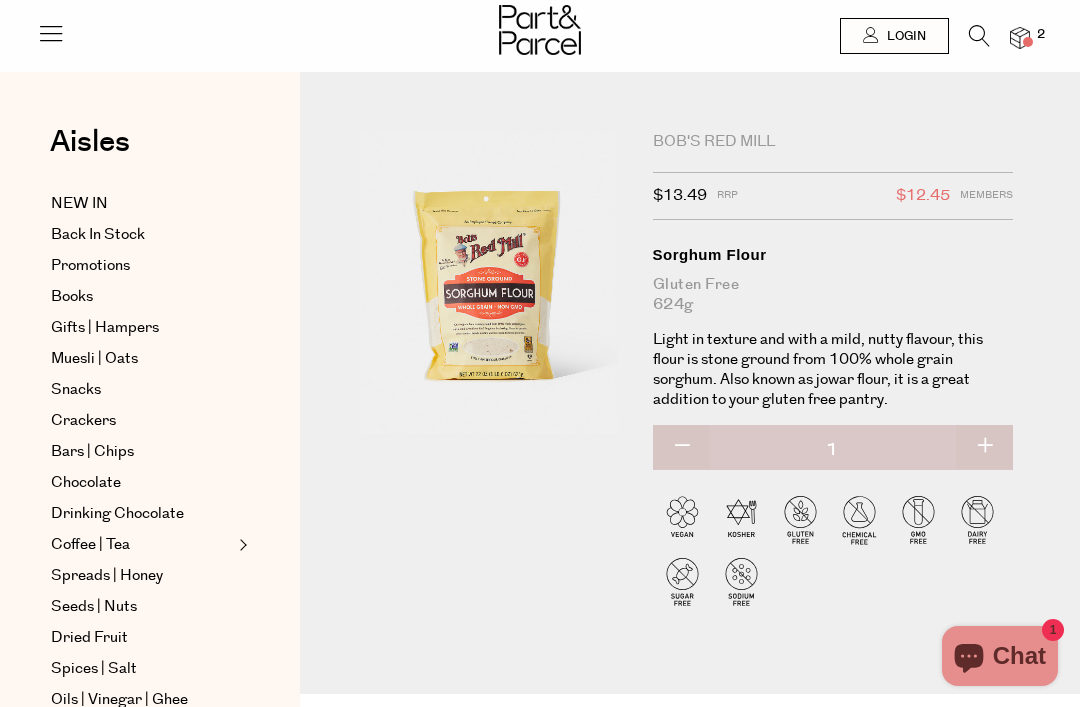 click at bounding box center (969, 40) 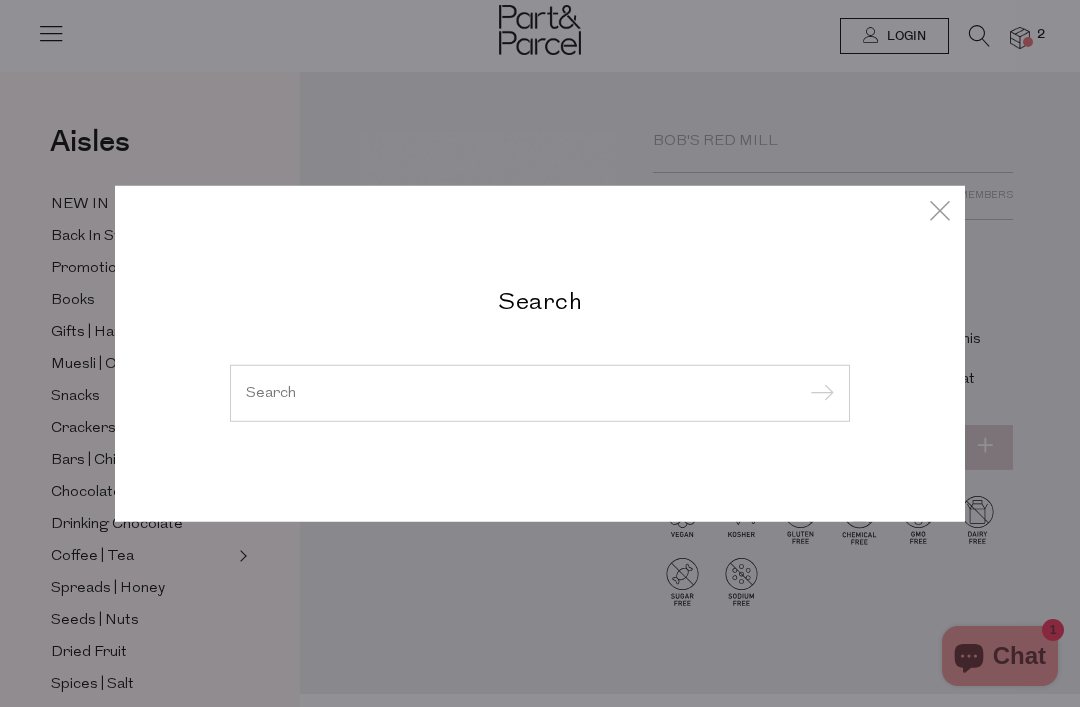 click at bounding box center [540, 392] 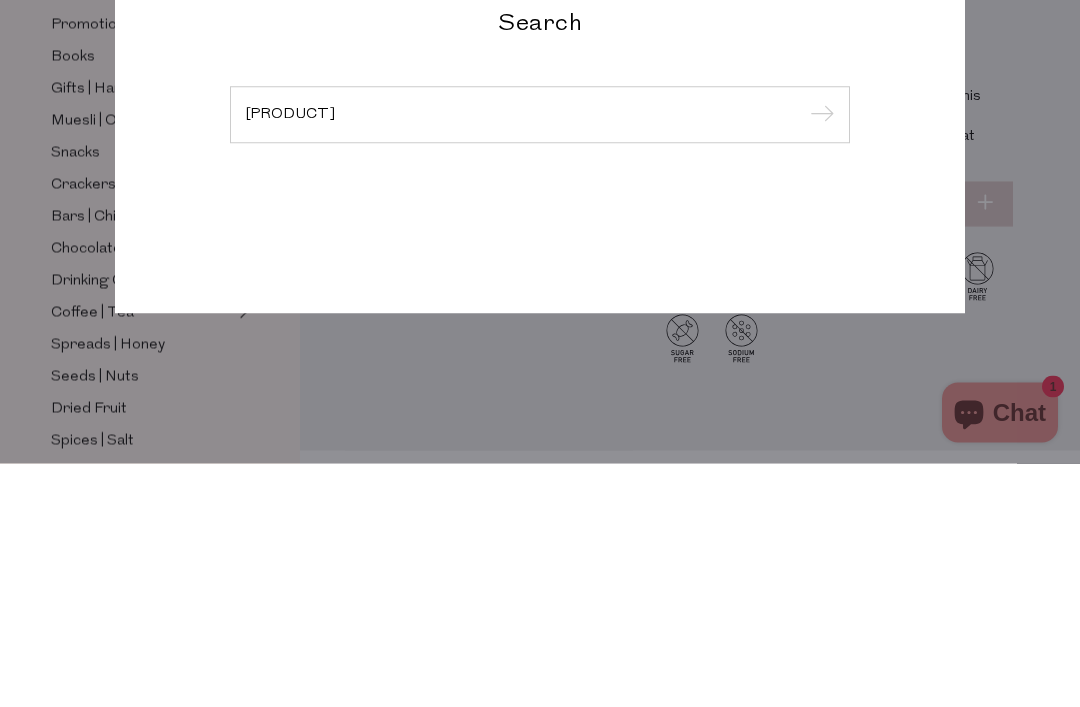type on "Horseradish" 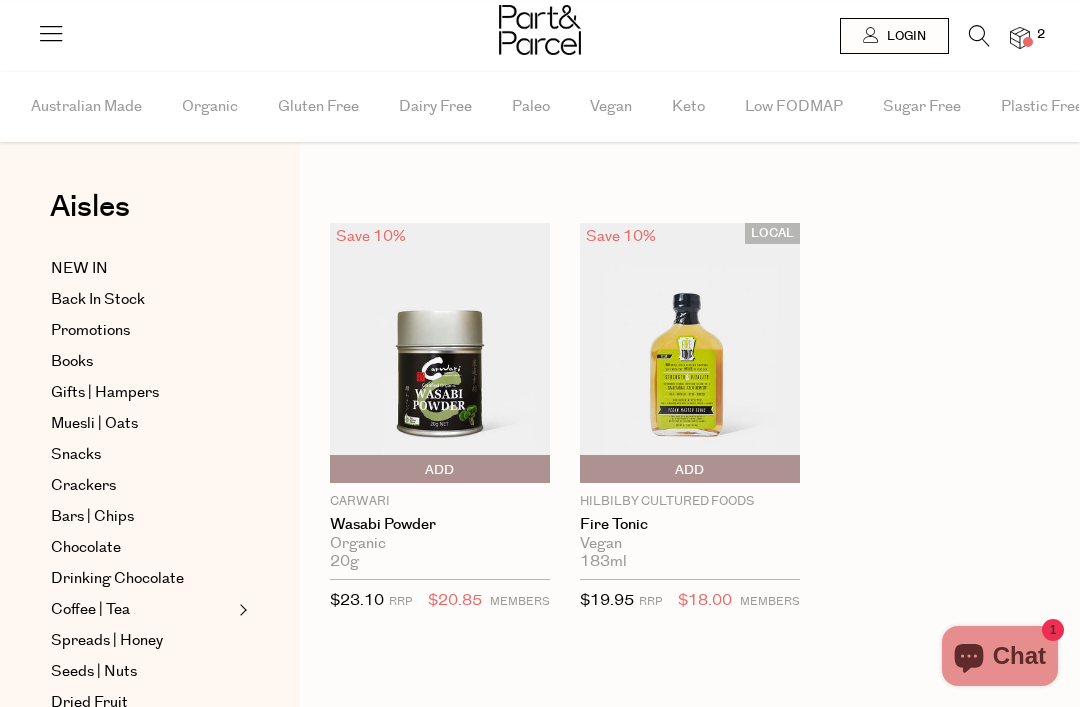 scroll, scrollTop: 0, scrollLeft: 0, axis: both 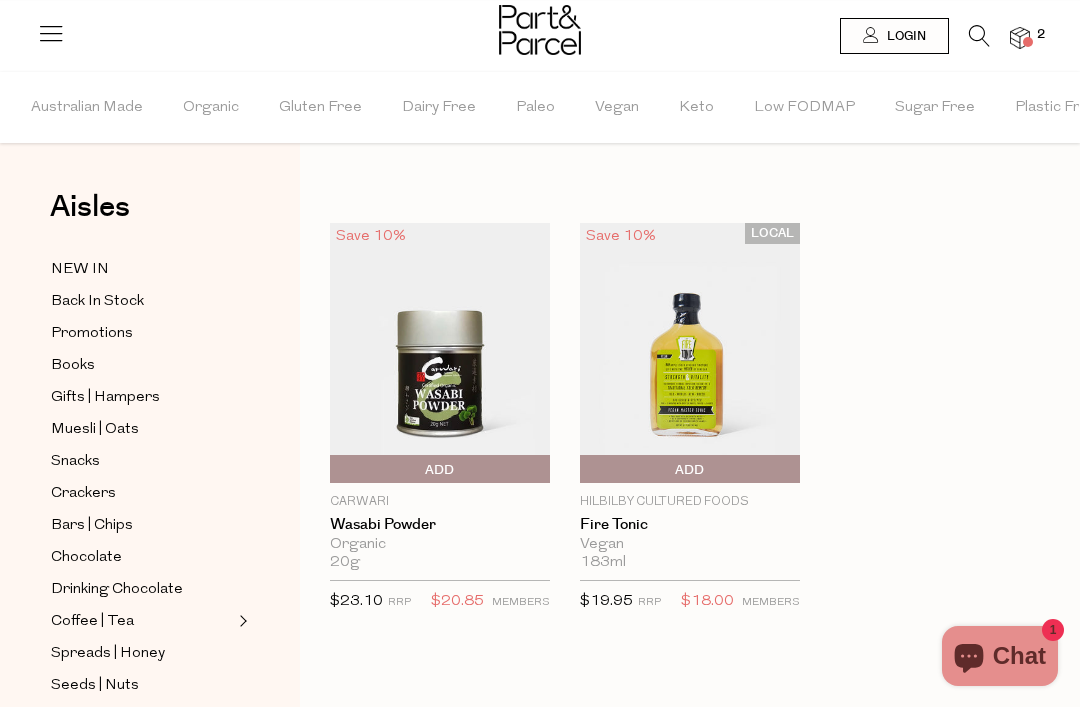 click at bounding box center [440, 353] 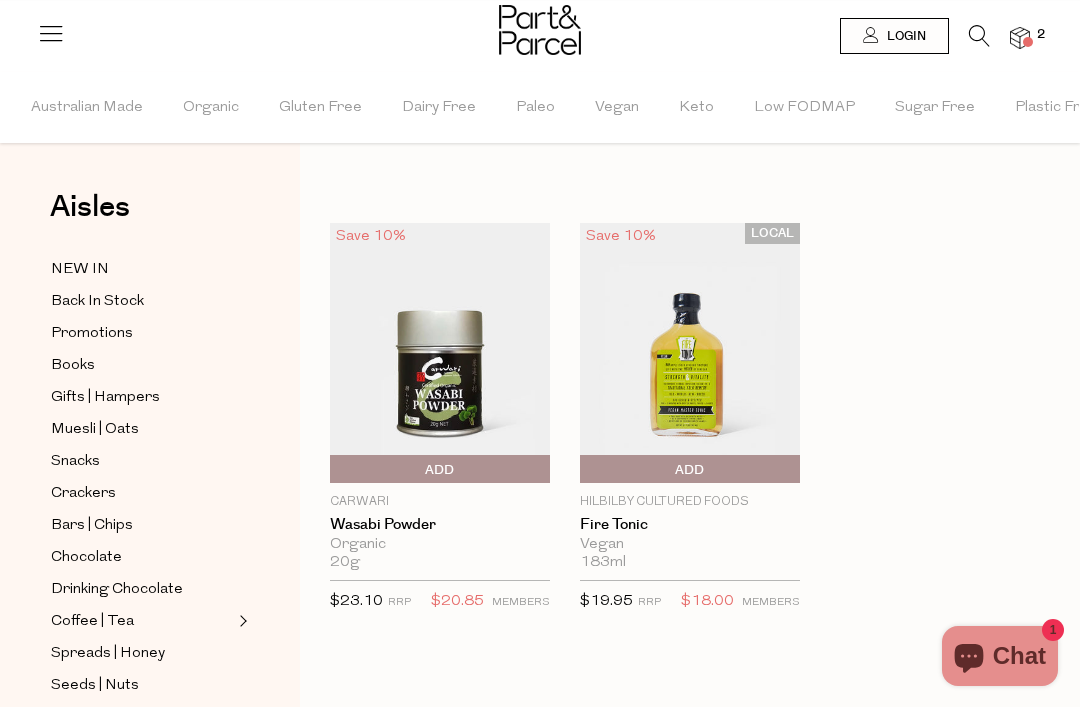 click at bounding box center (440, 353) 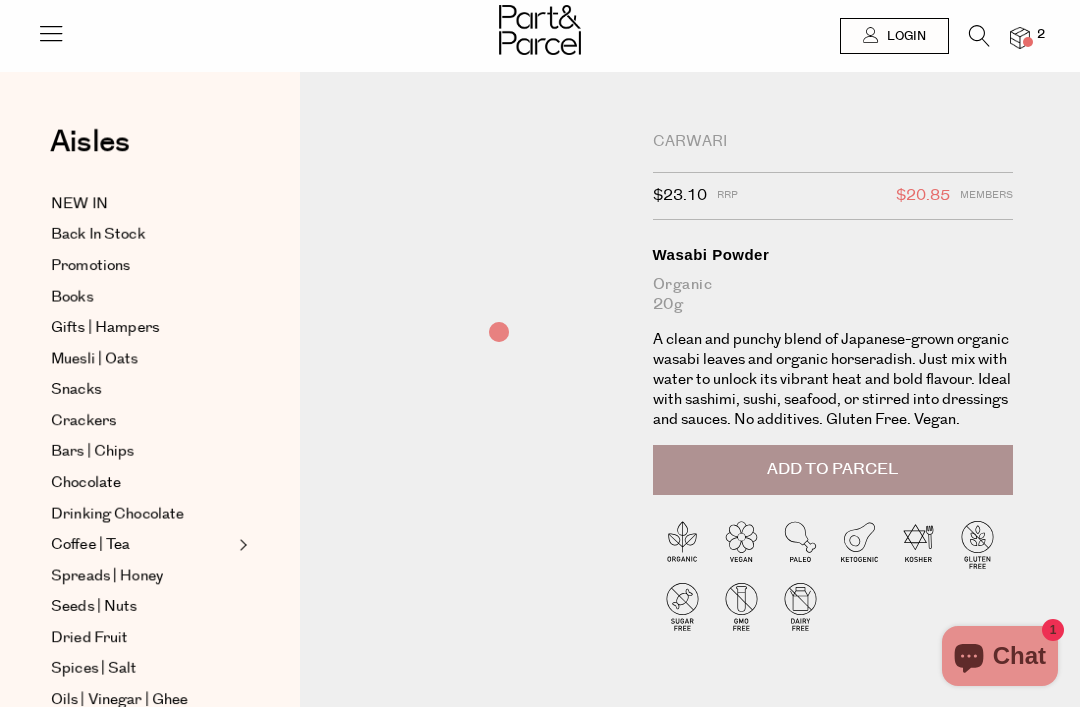 scroll, scrollTop: 0, scrollLeft: 0, axis: both 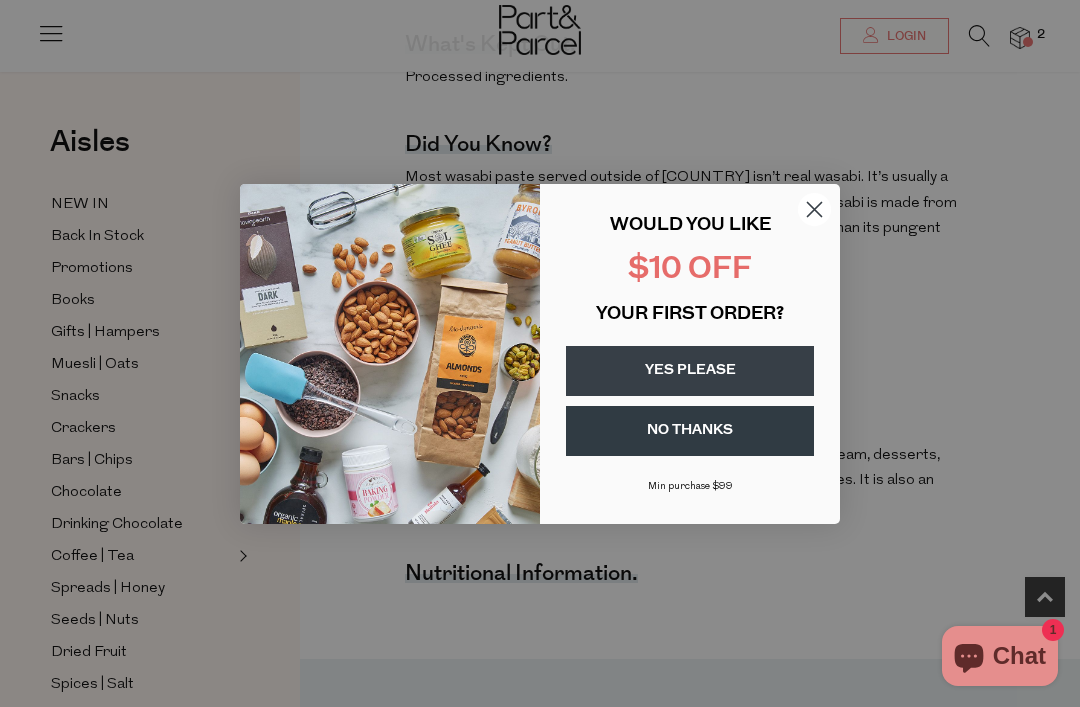 click on "YES PLEASE" at bounding box center [690, 371] 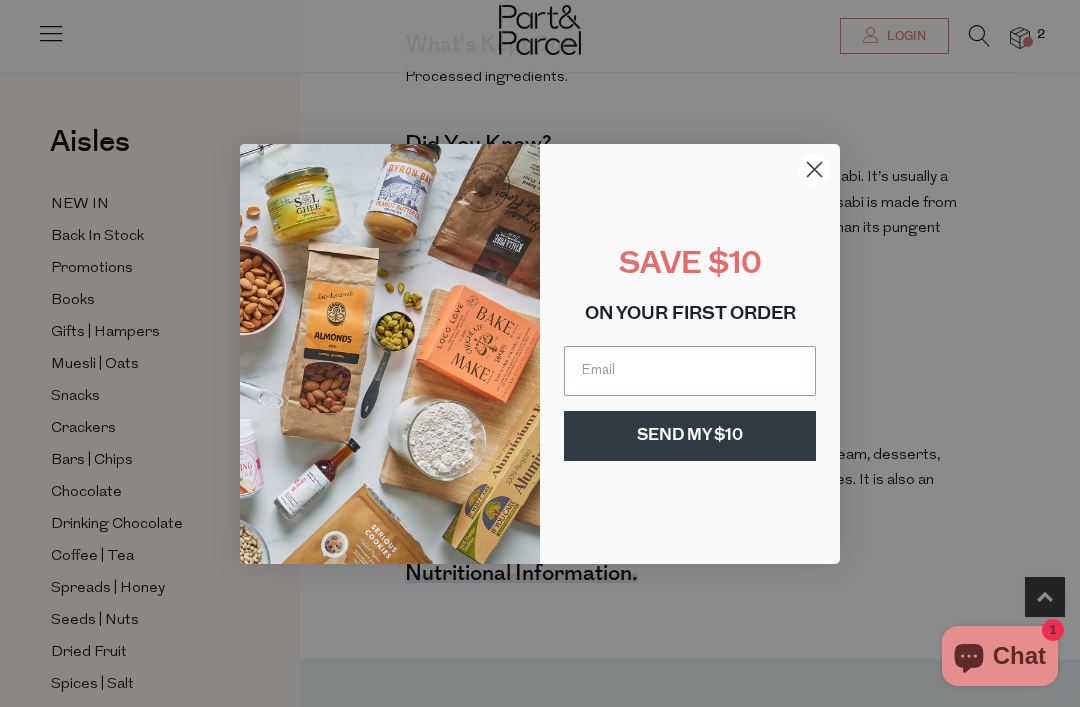 click at bounding box center (690, 371) 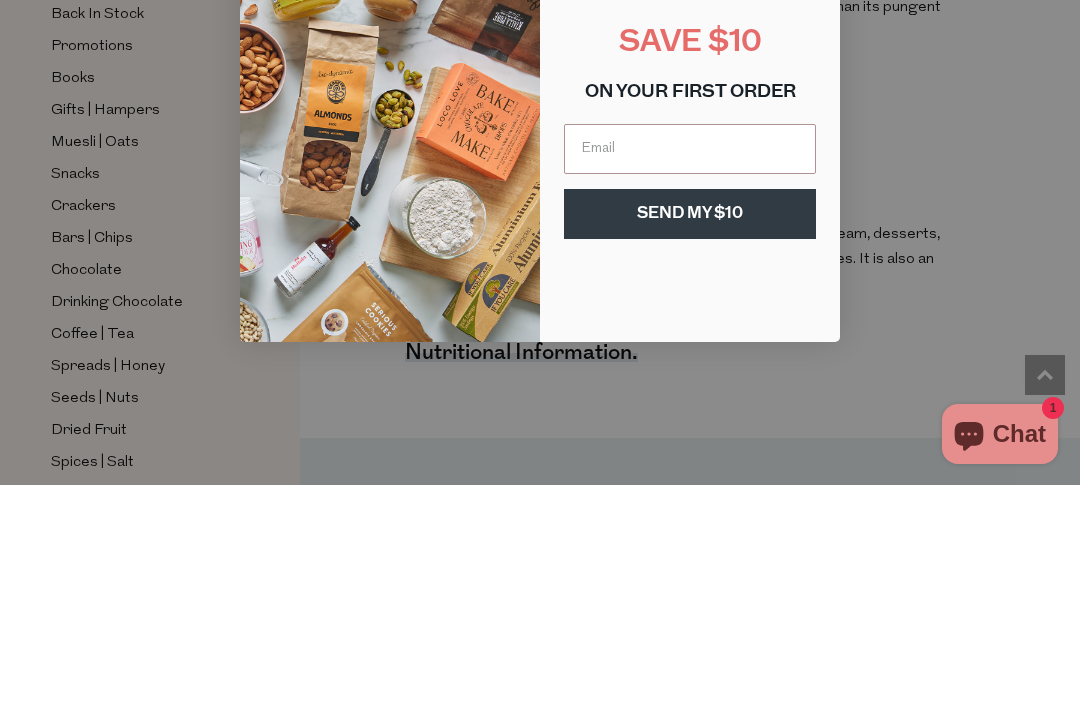 type on "jillsmith11248@hotmail.com" 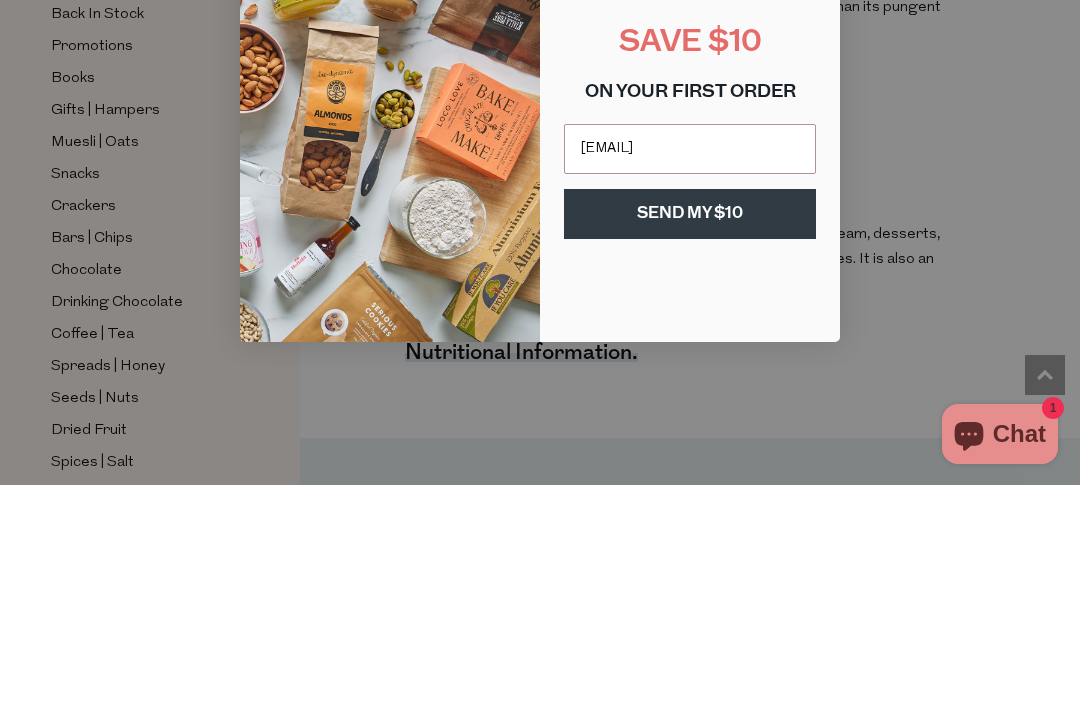 scroll, scrollTop: 1417, scrollLeft: 0, axis: vertical 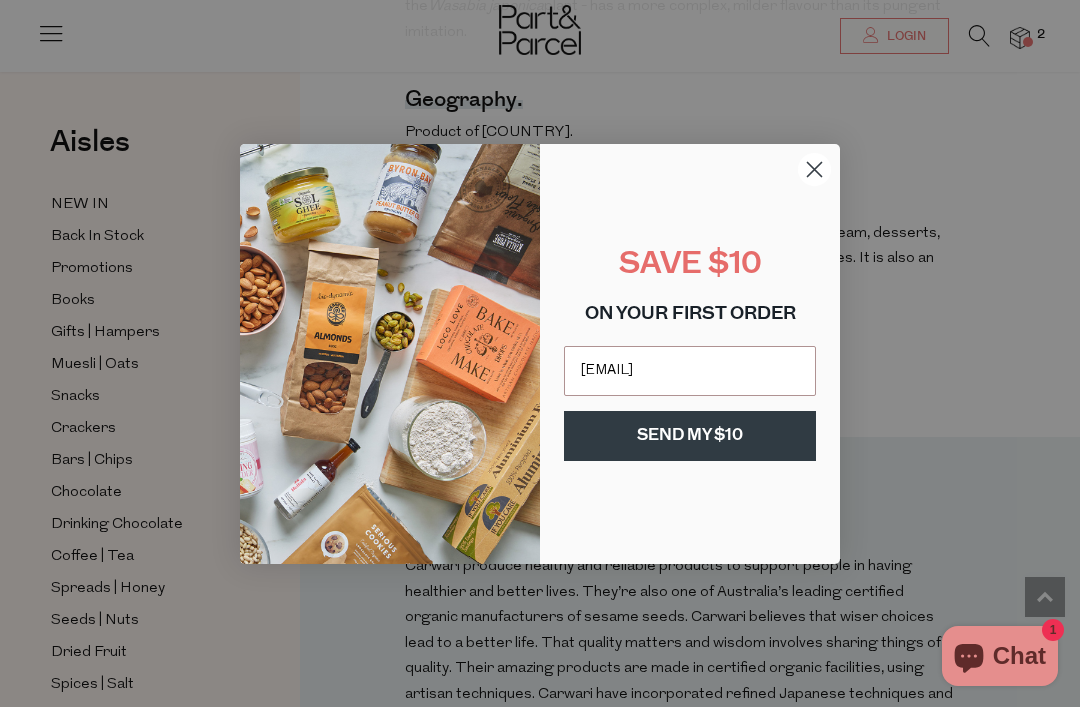 click on "SEND MY $10" at bounding box center [690, 436] 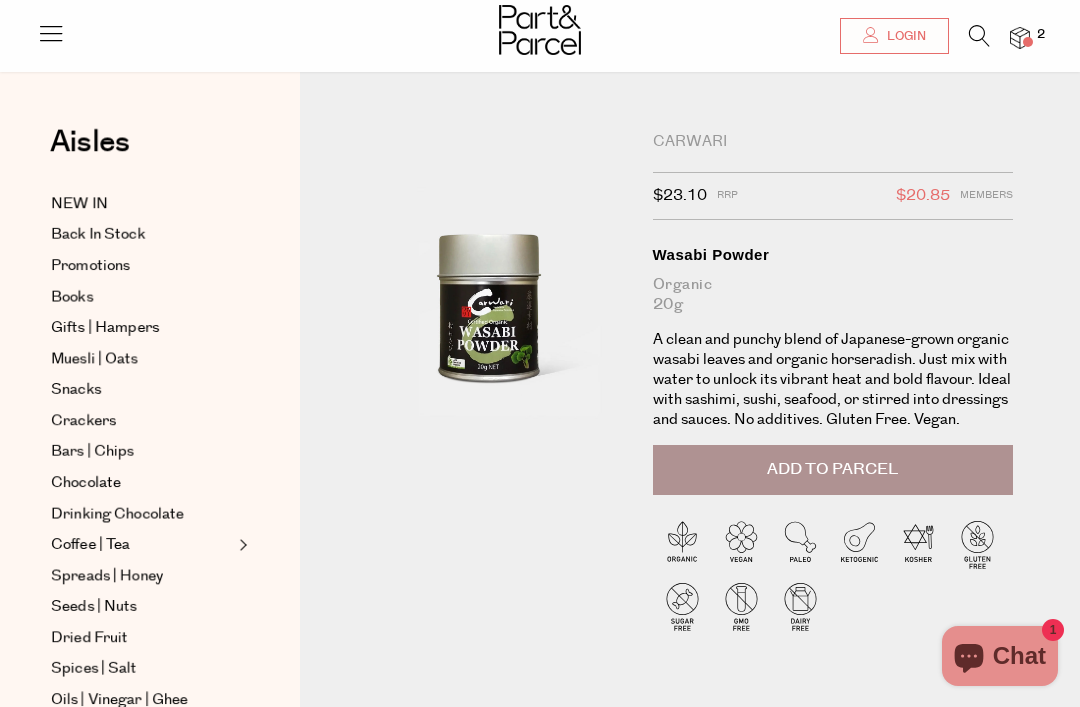 scroll, scrollTop: 137, scrollLeft: 0, axis: vertical 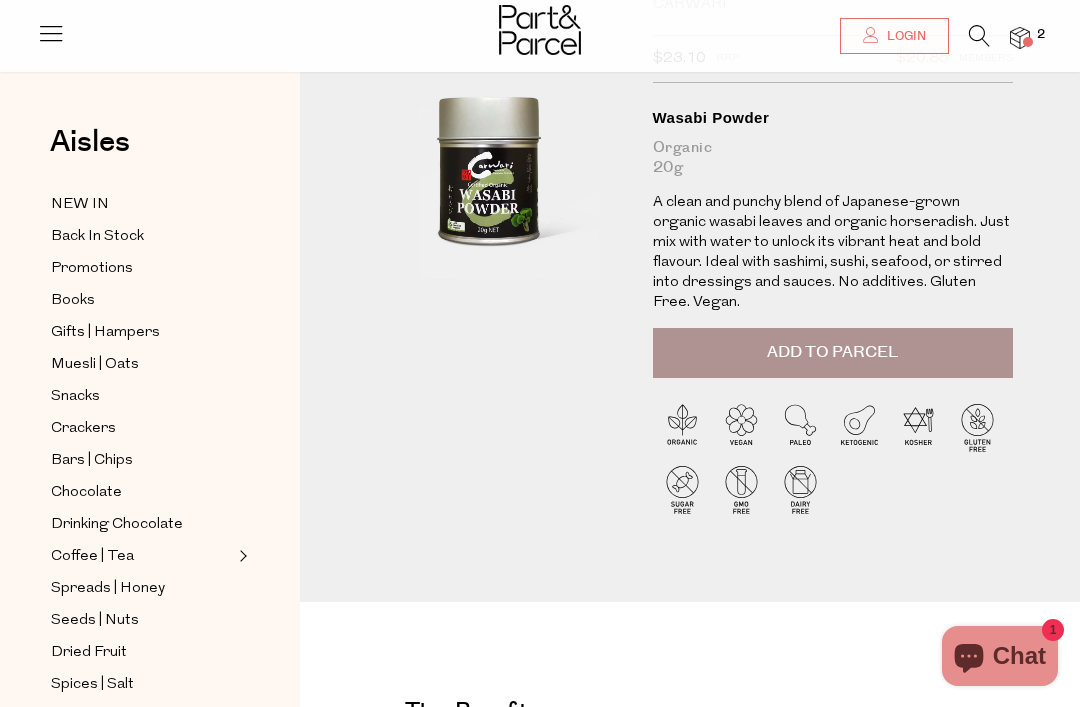 click on "Add to Parcel" at bounding box center (832, 352) 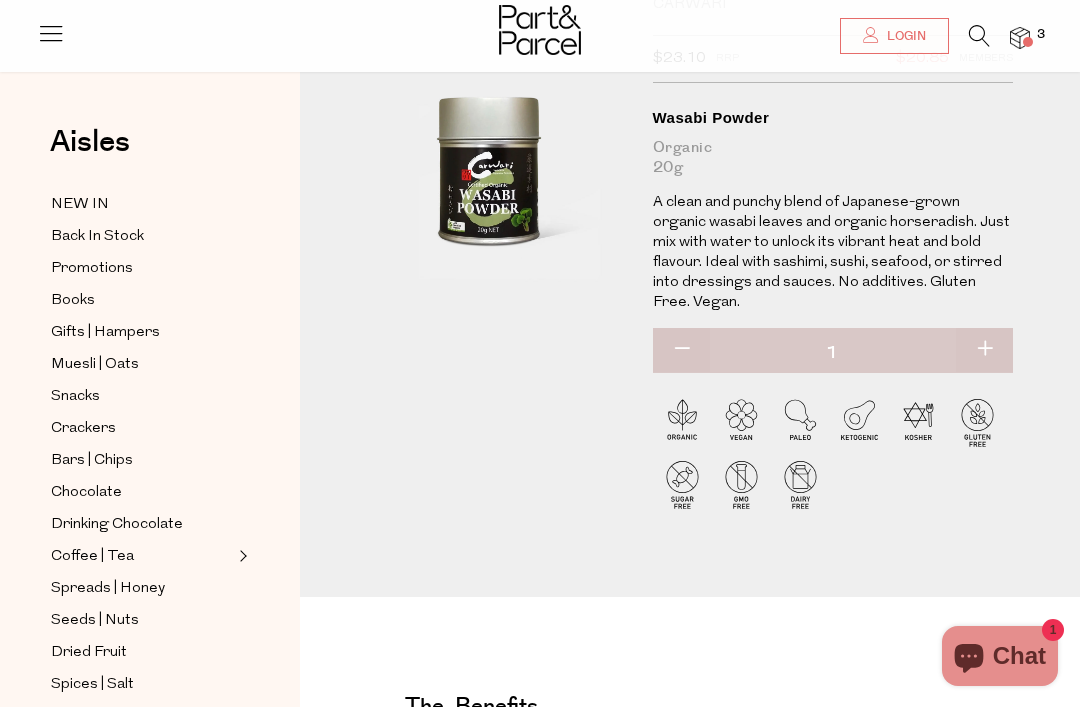 click at bounding box center [51, 41] 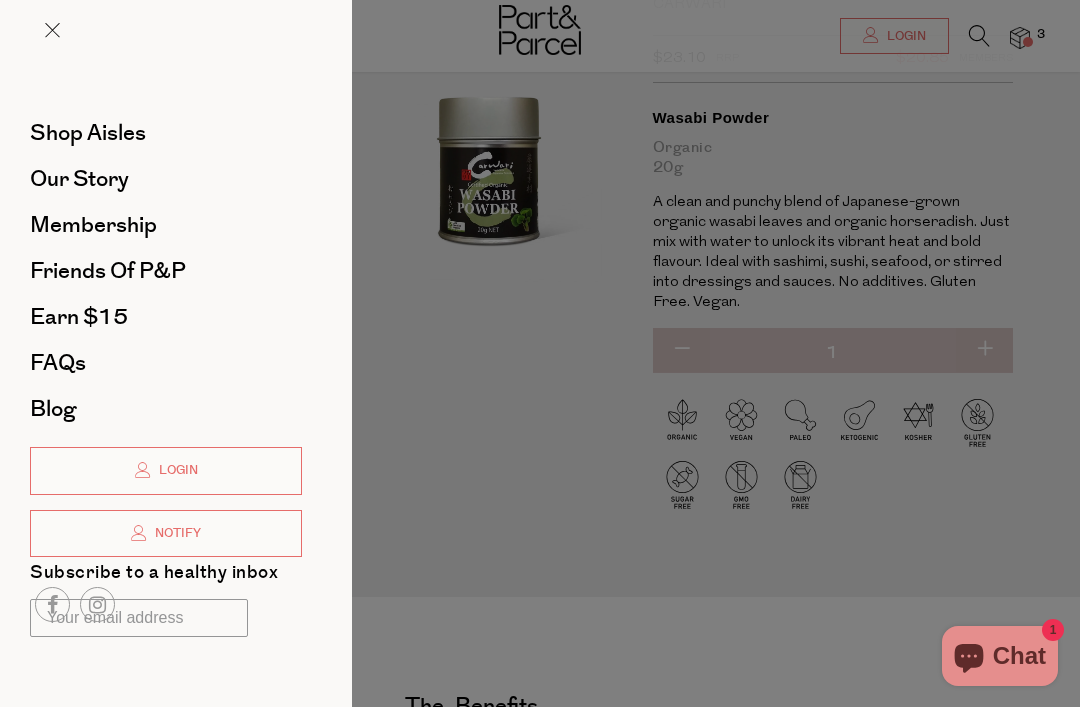 click on "Login" at bounding box center (166, 471) 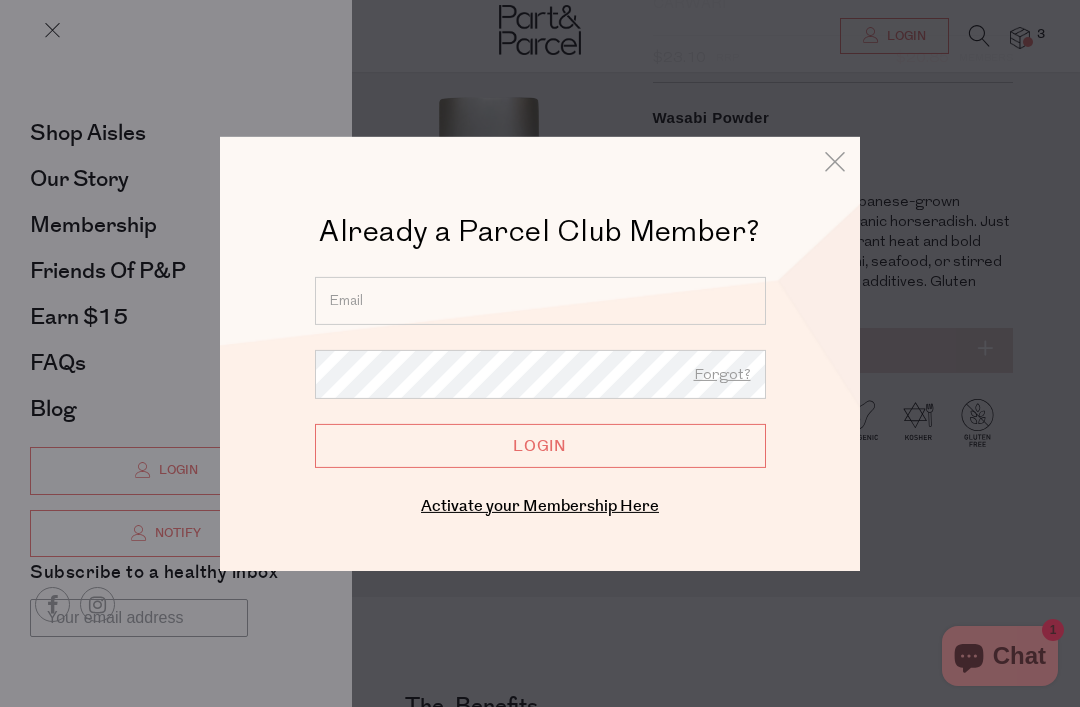 click at bounding box center (540, 353) 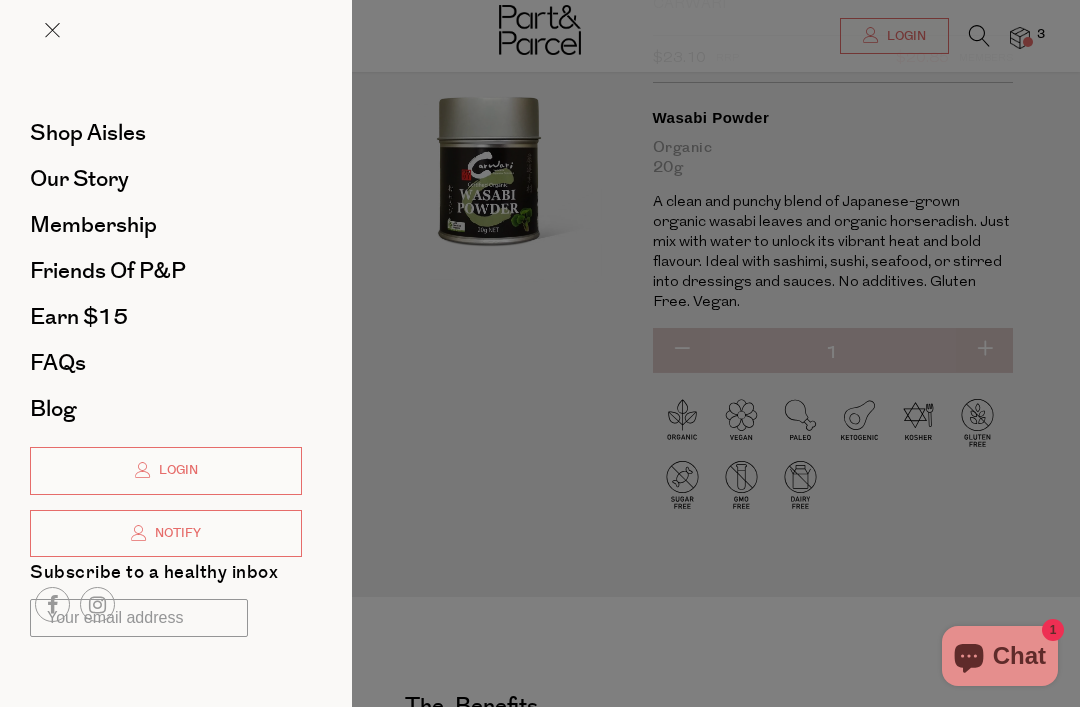 click at bounding box center [540, 353] 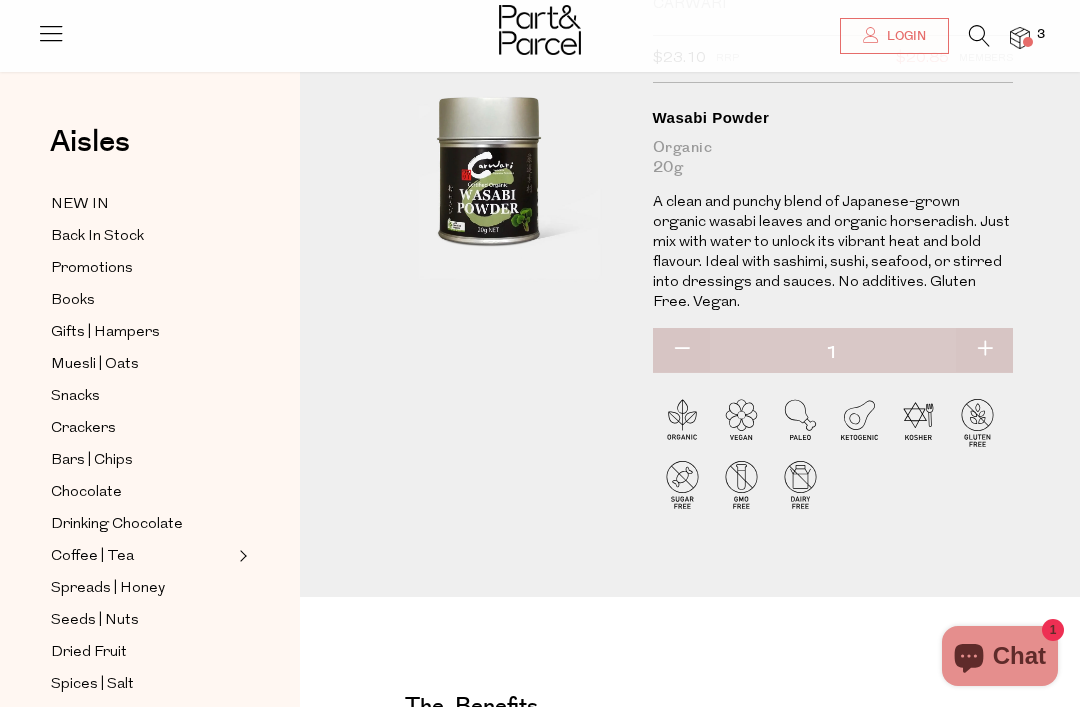 click at bounding box center (979, 36) 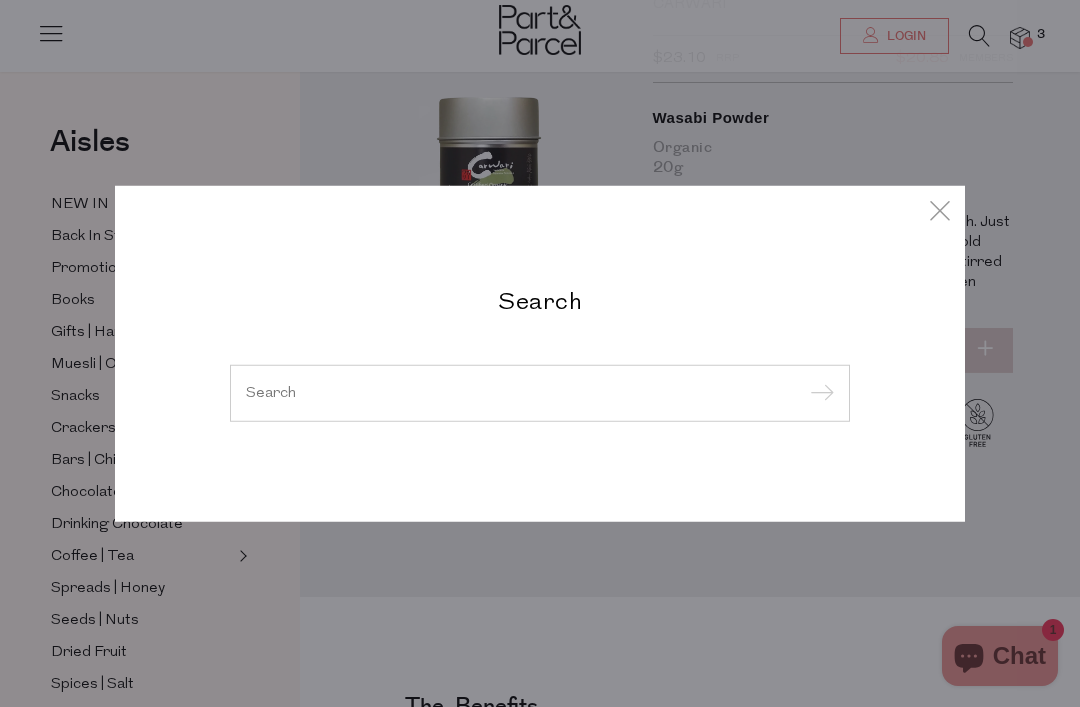 click at bounding box center (540, 392) 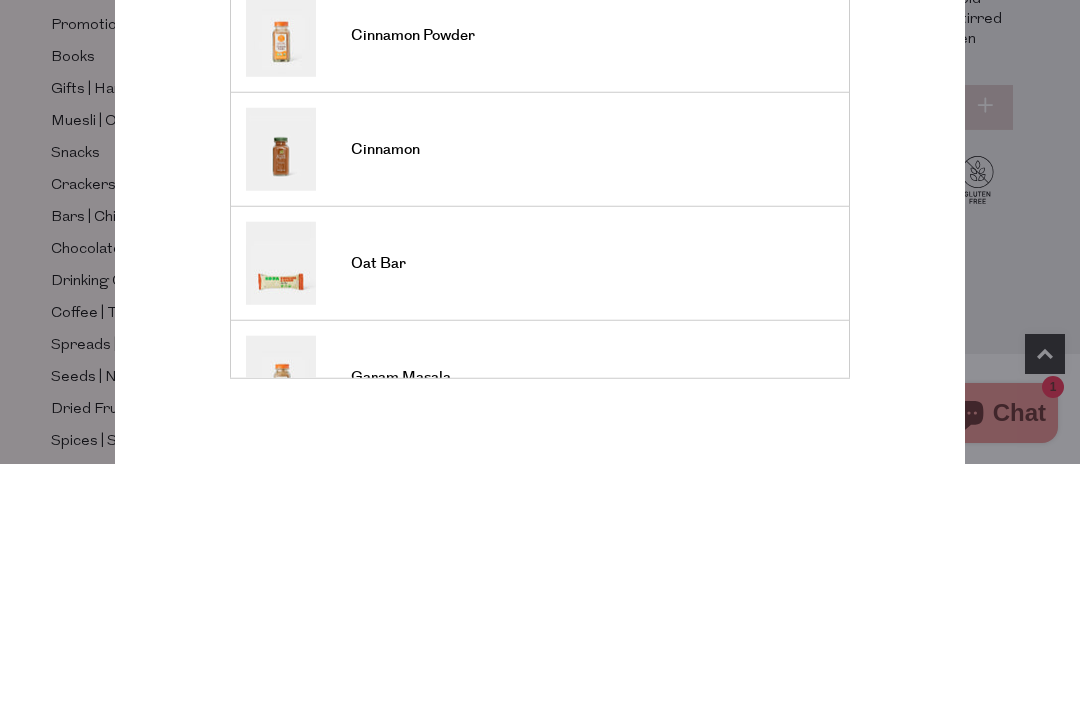 scroll, scrollTop: 380, scrollLeft: 0, axis: vertical 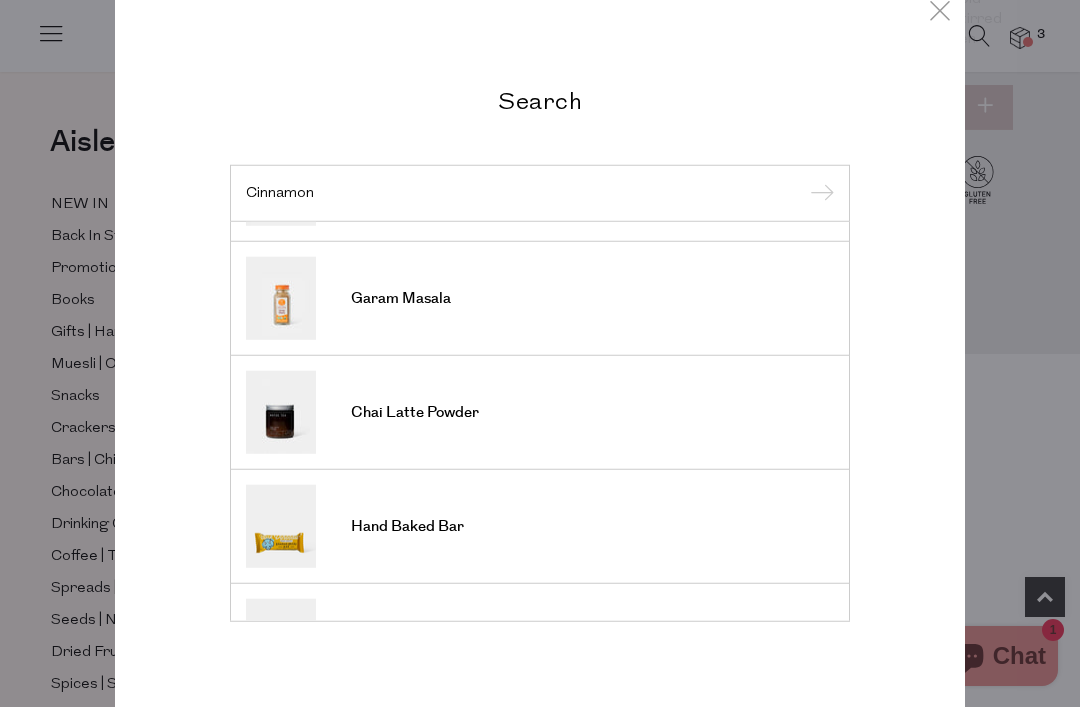 type on "Cinnamon" 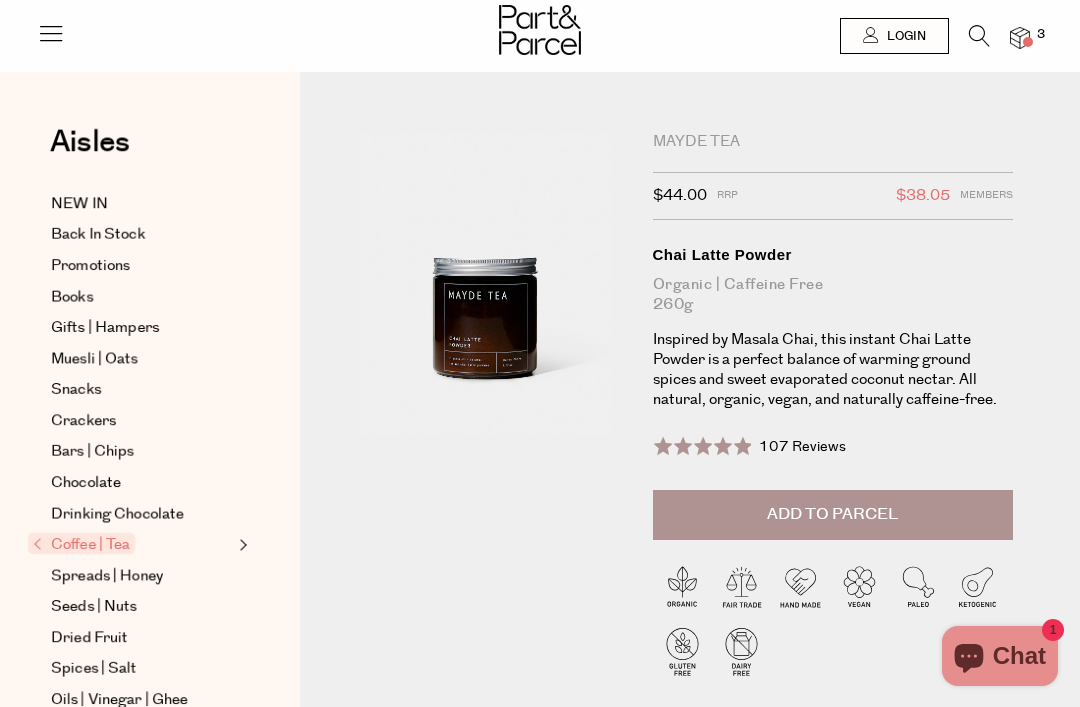 scroll, scrollTop: 0, scrollLeft: 0, axis: both 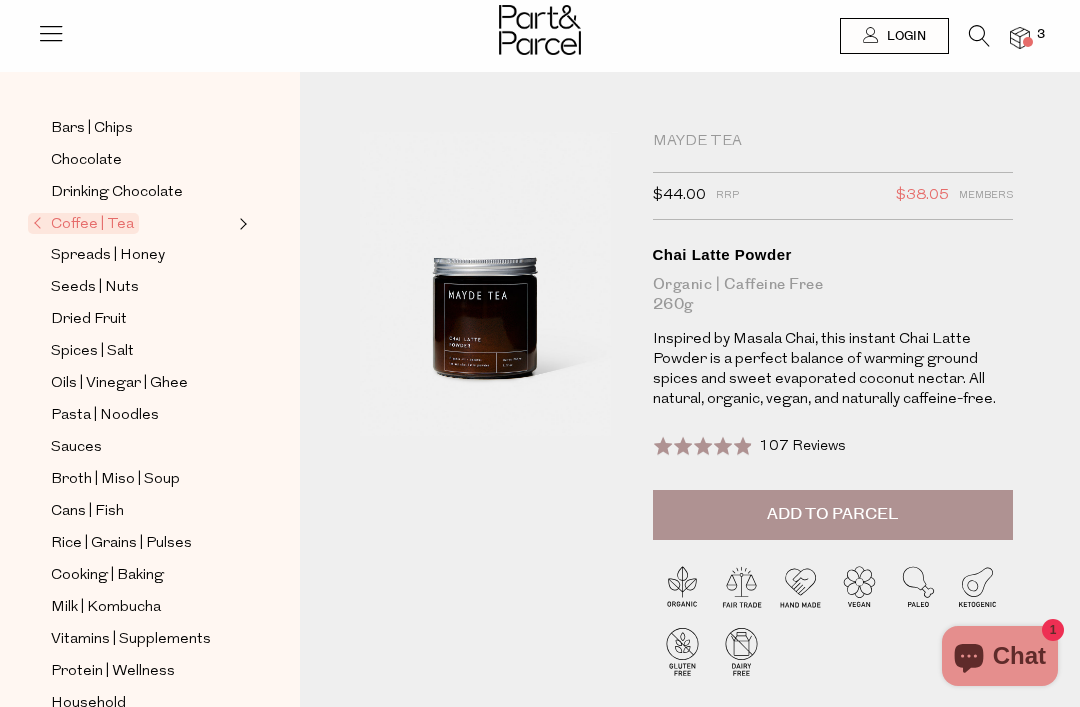 click on "Spices | Salt" at bounding box center [92, 352] 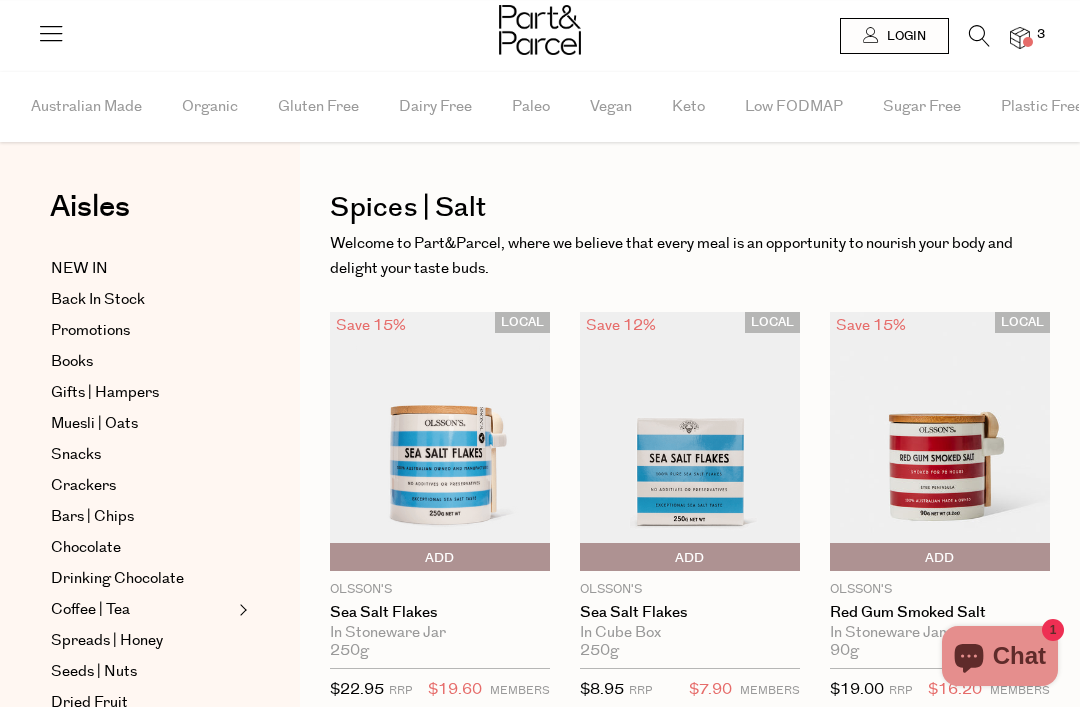 scroll, scrollTop: 0, scrollLeft: 0, axis: both 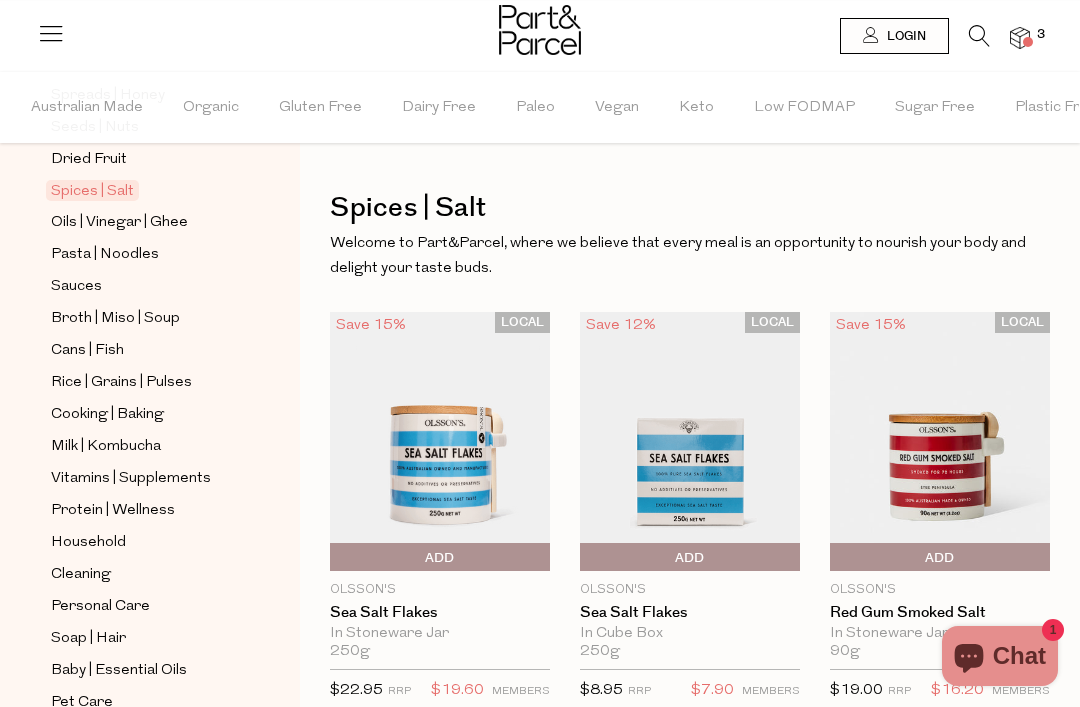 click at bounding box center [979, 36] 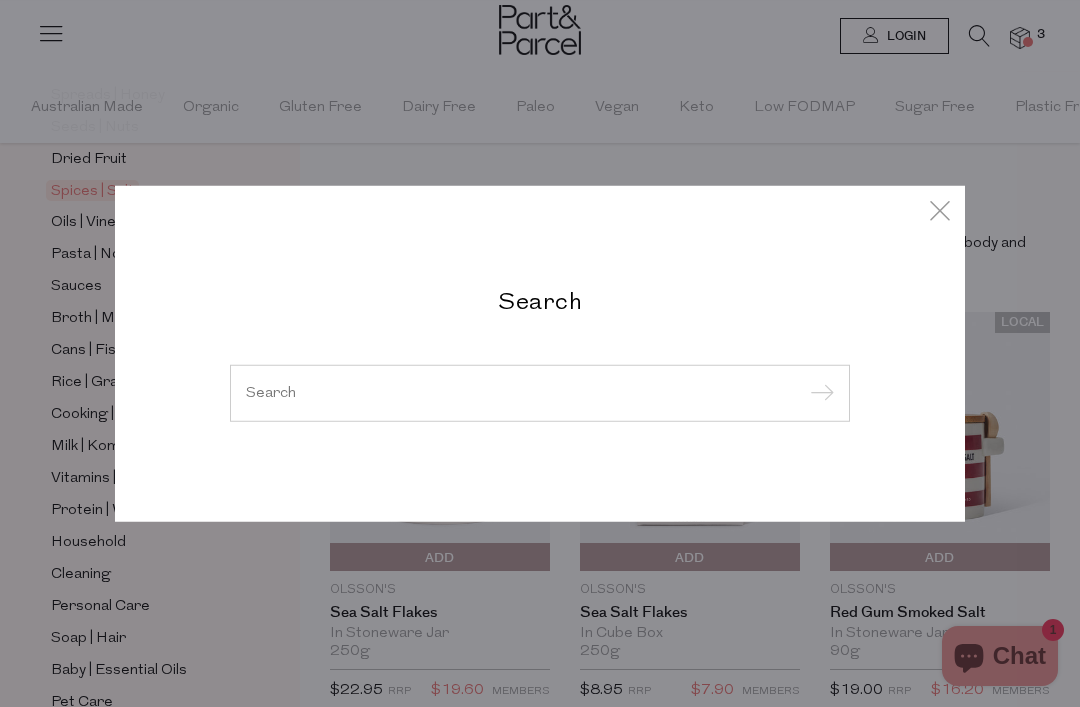 click at bounding box center (540, 392) 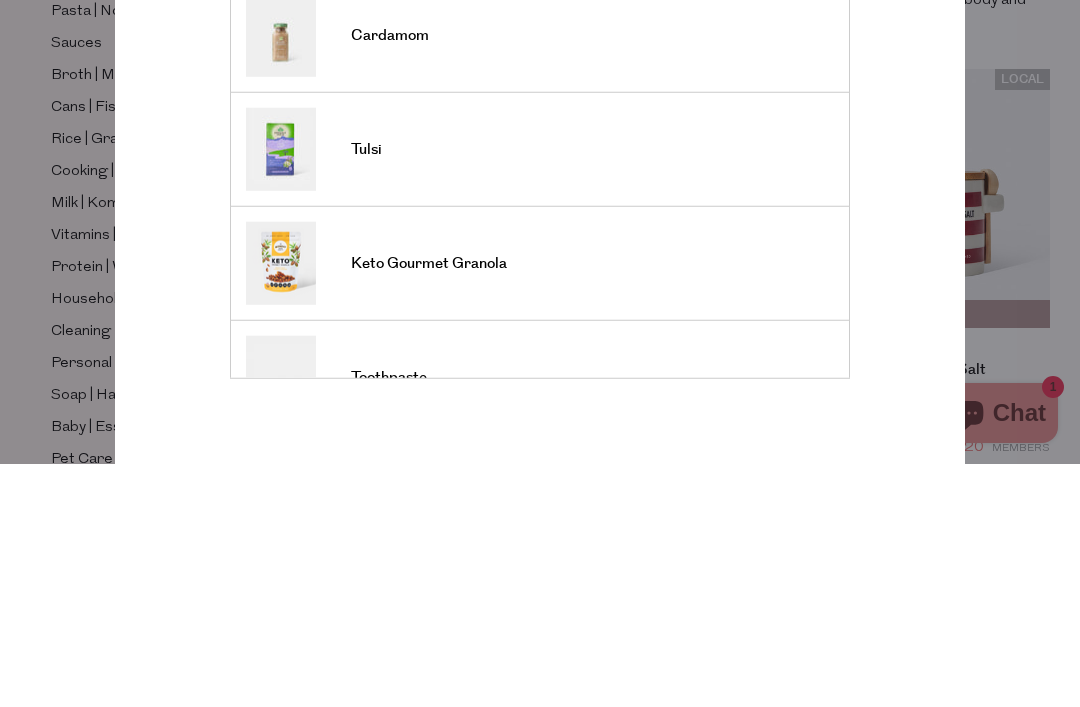 type on "Cardamo" 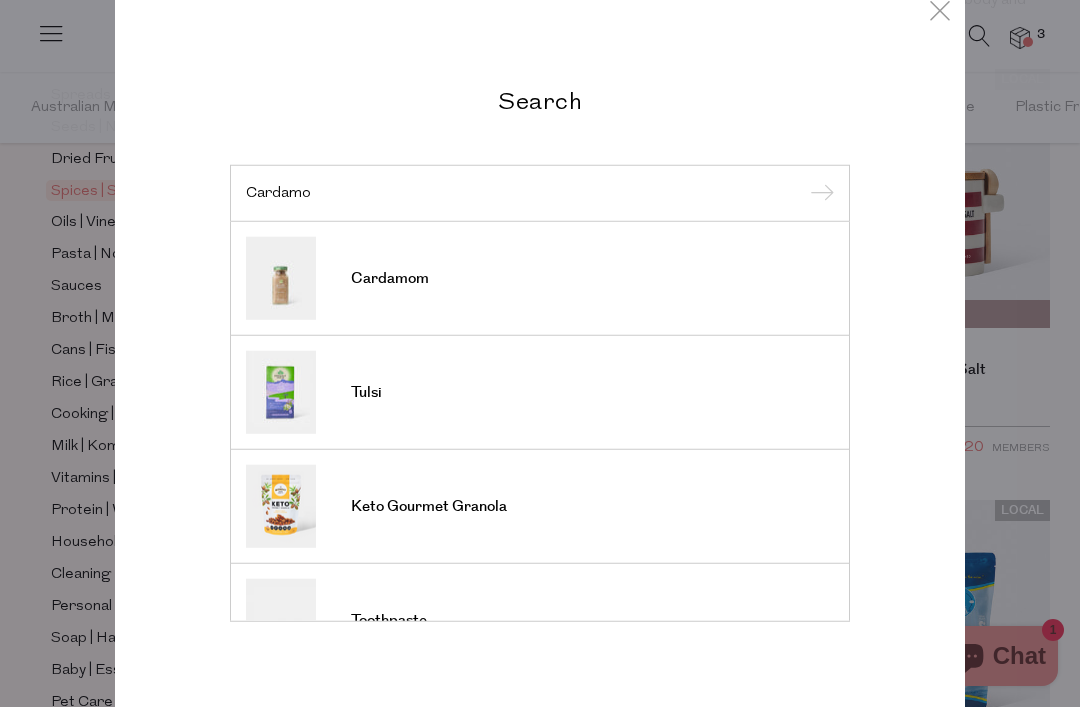 click on "Cardamom" at bounding box center (390, 279) 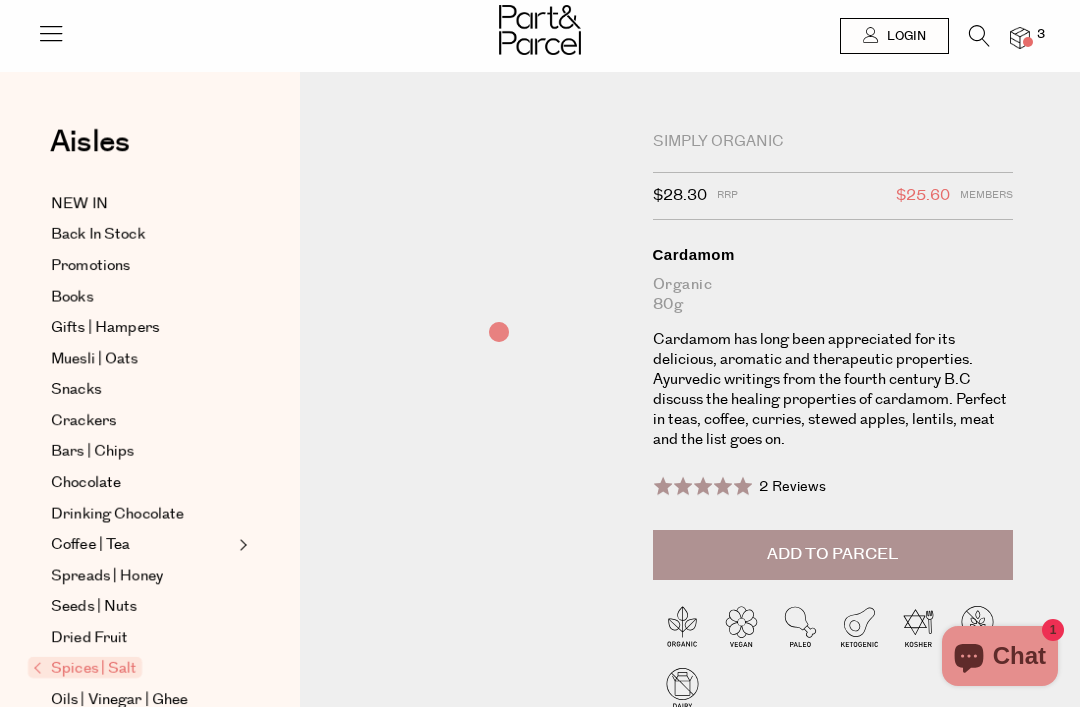 scroll, scrollTop: 0, scrollLeft: 0, axis: both 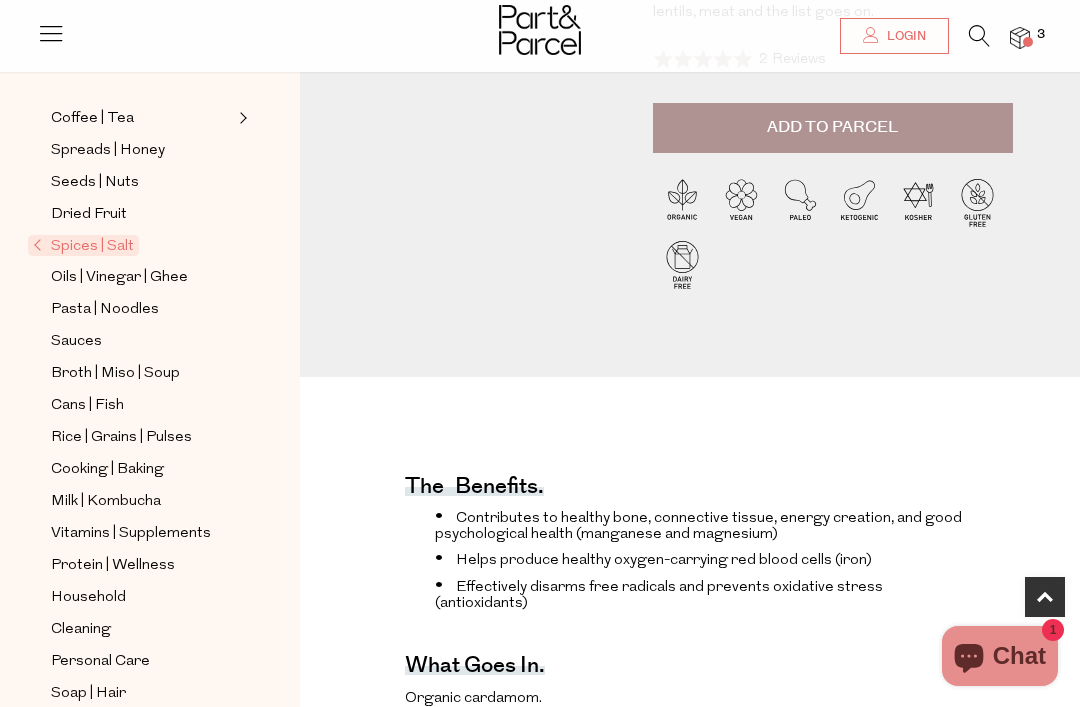 click on "Milk | Kombucha" at bounding box center (106, 502) 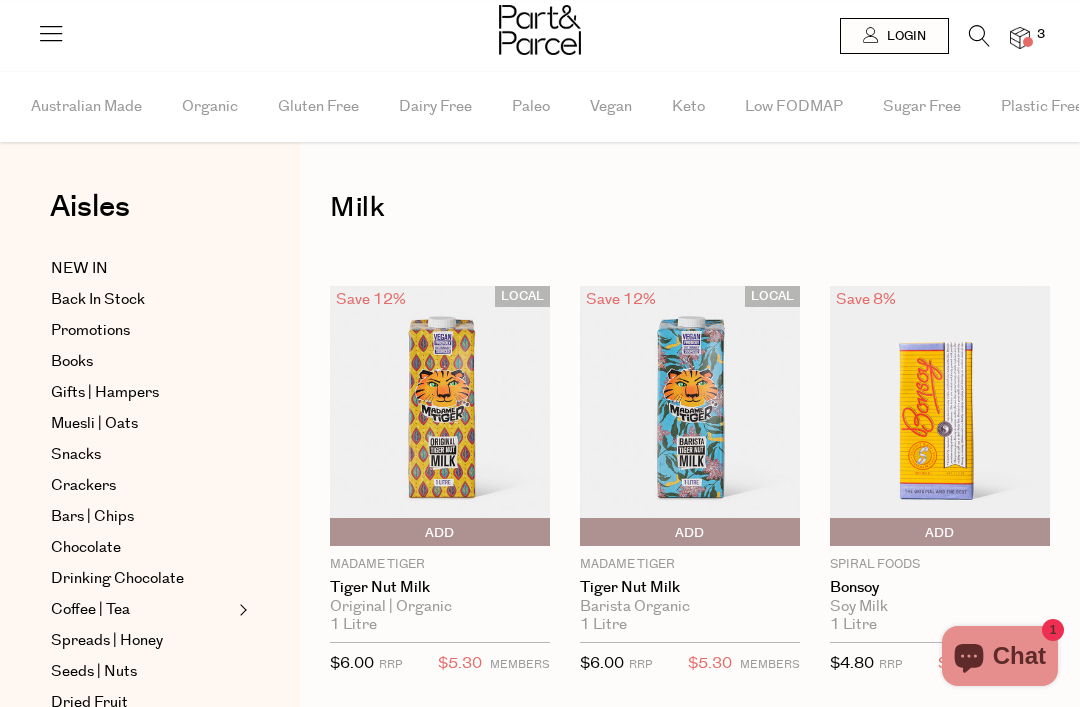scroll, scrollTop: 0, scrollLeft: 0, axis: both 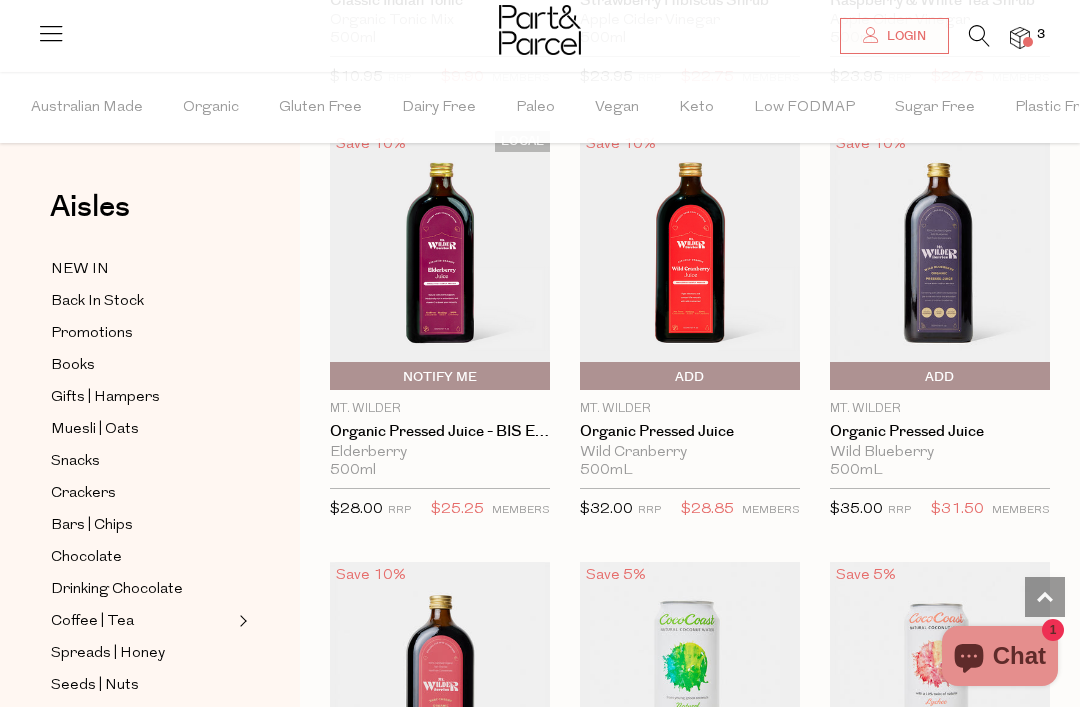 click at bounding box center (979, 36) 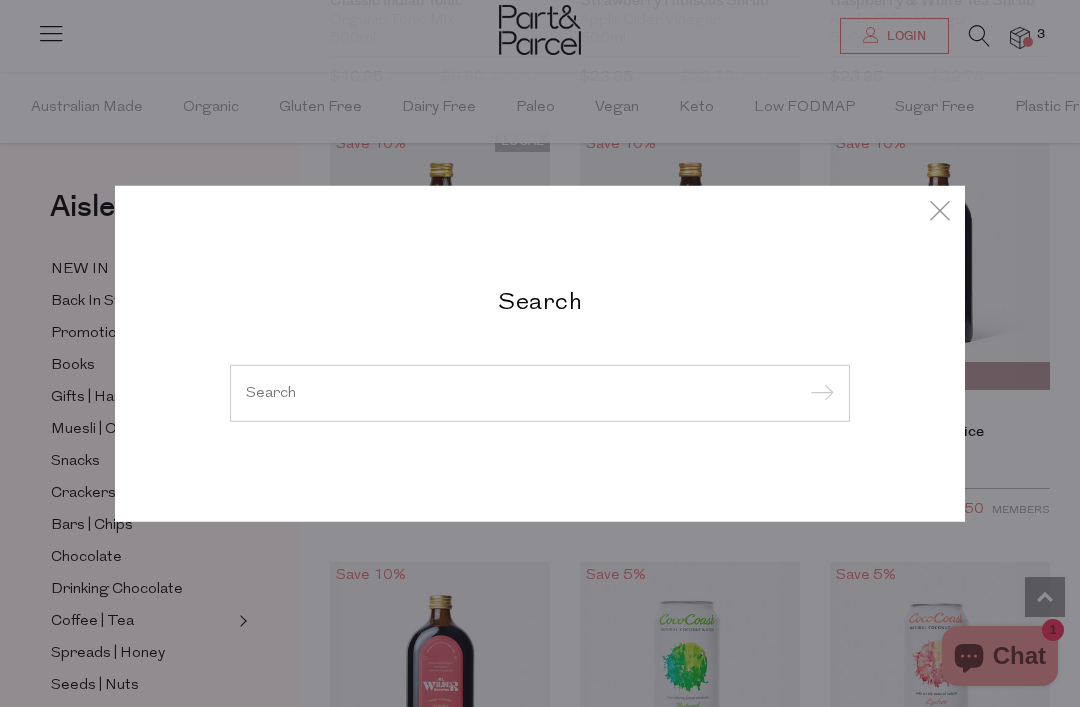 click at bounding box center (540, 392) 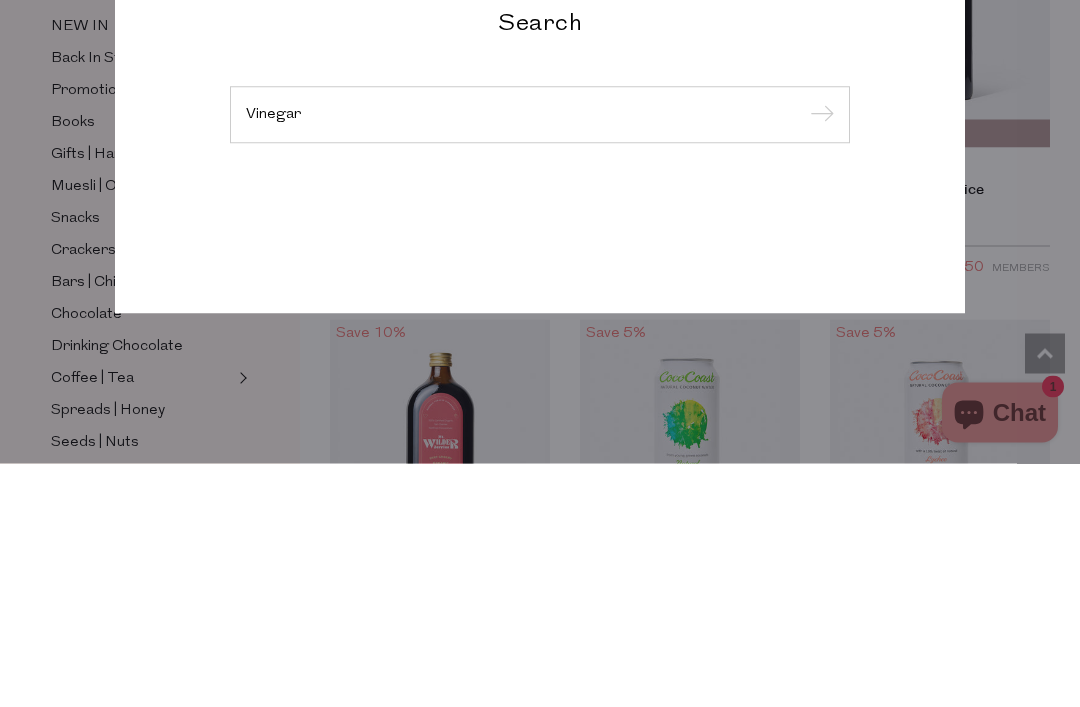 type on "Vinegar" 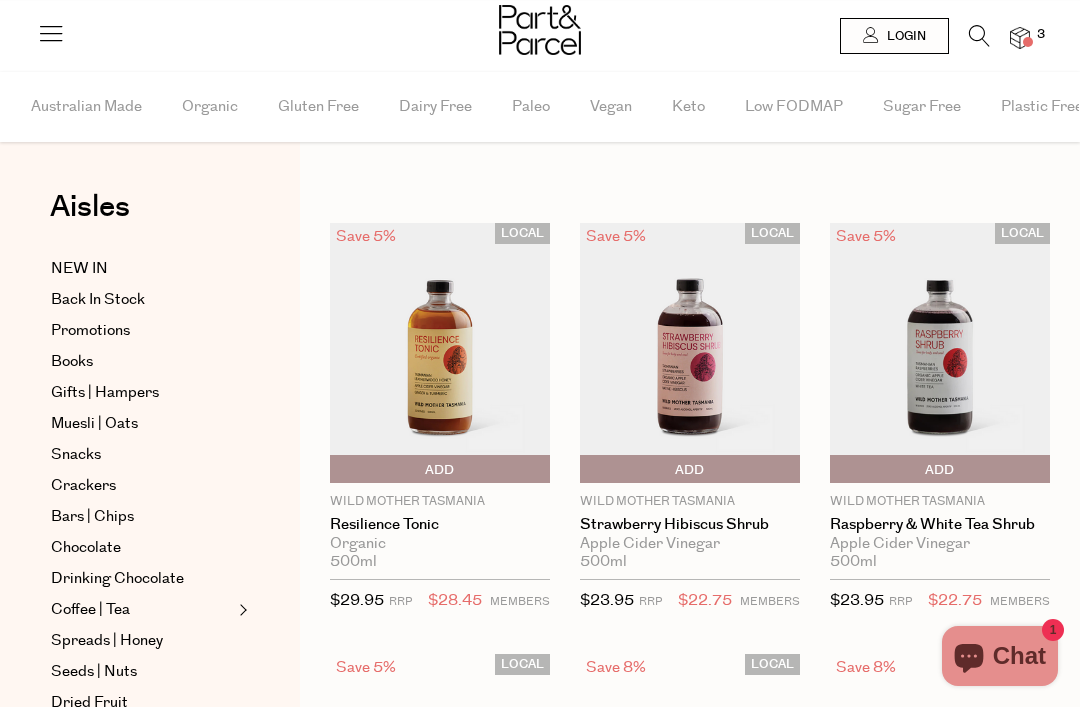 scroll, scrollTop: 0, scrollLeft: 0, axis: both 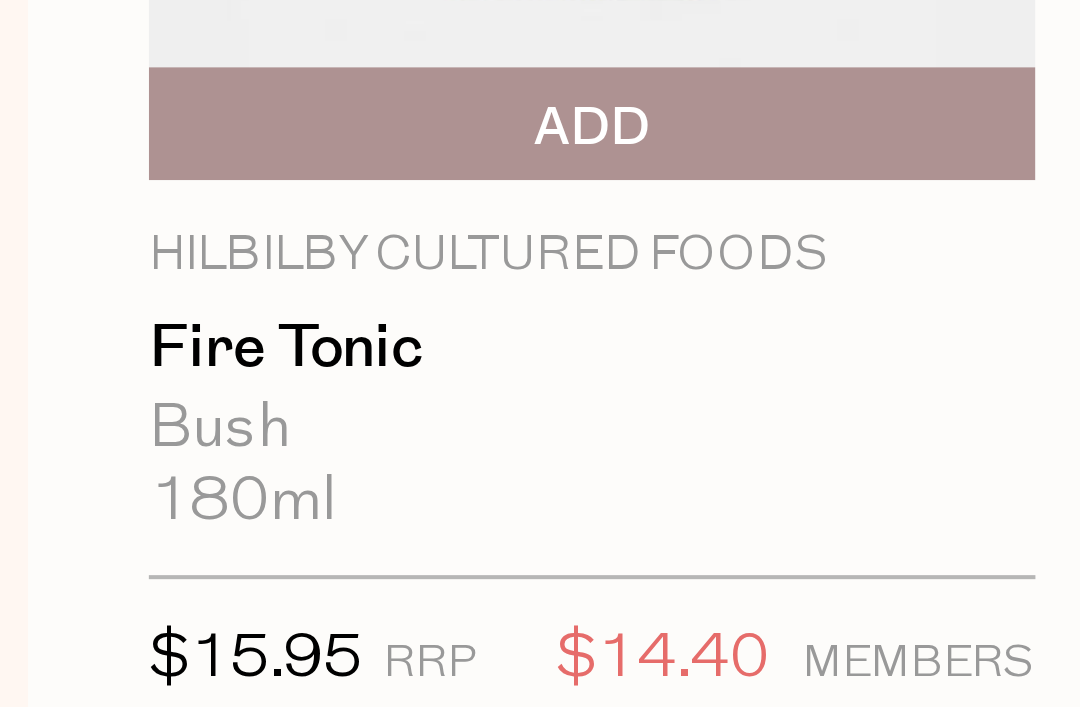 click on "Hilbilby Cultured Foods" at bounding box center (440, 403) 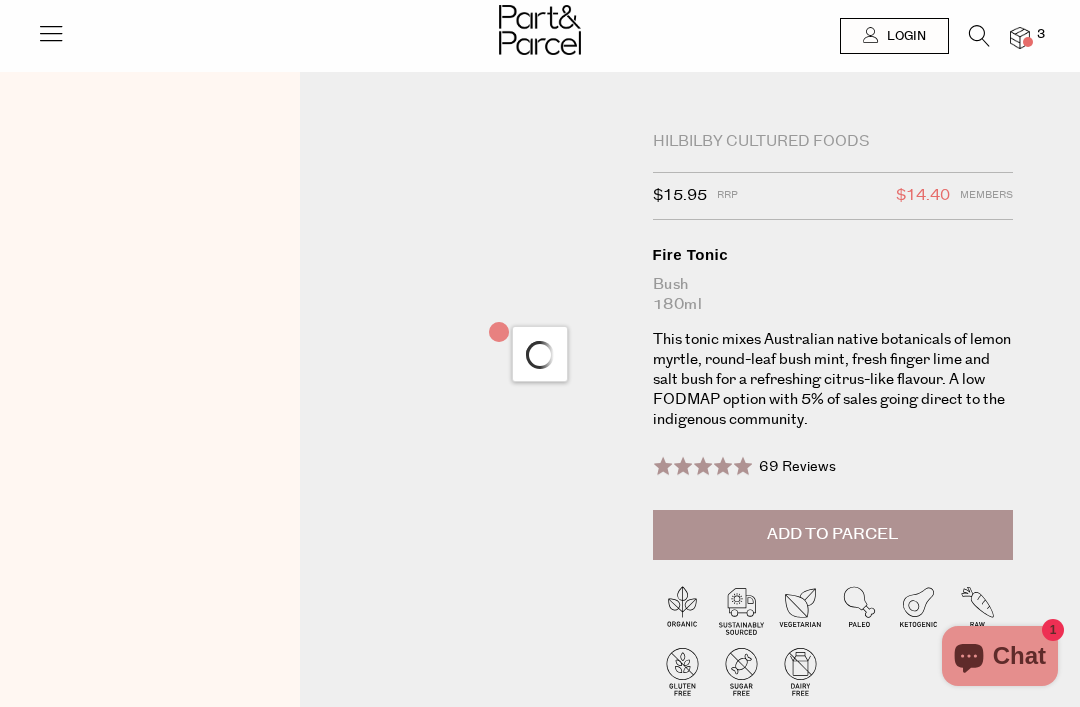 scroll, scrollTop: 0, scrollLeft: 0, axis: both 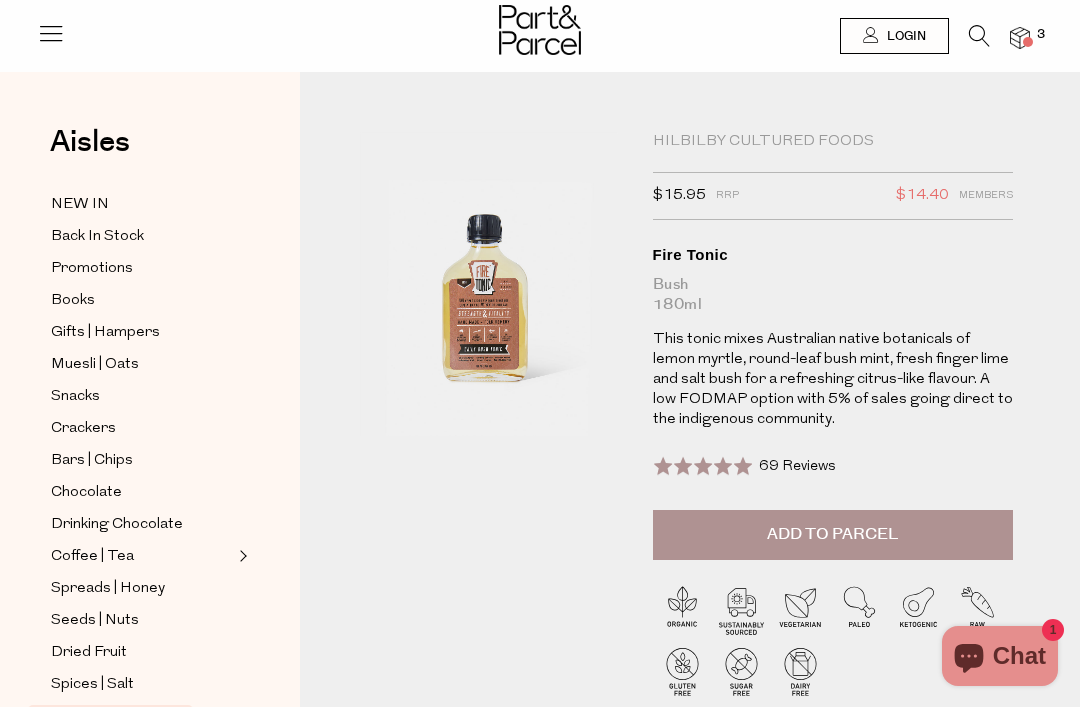 click on "Add to Parcel" at bounding box center [832, 534] 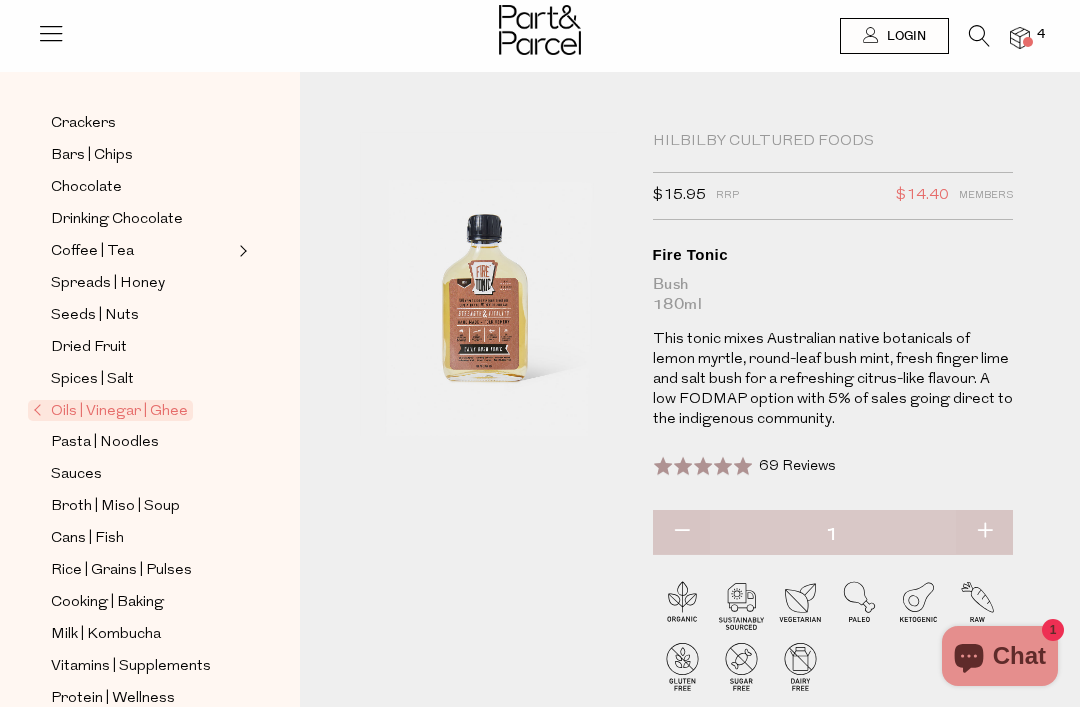scroll, scrollTop: 310, scrollLeft: 0, axis: vertical 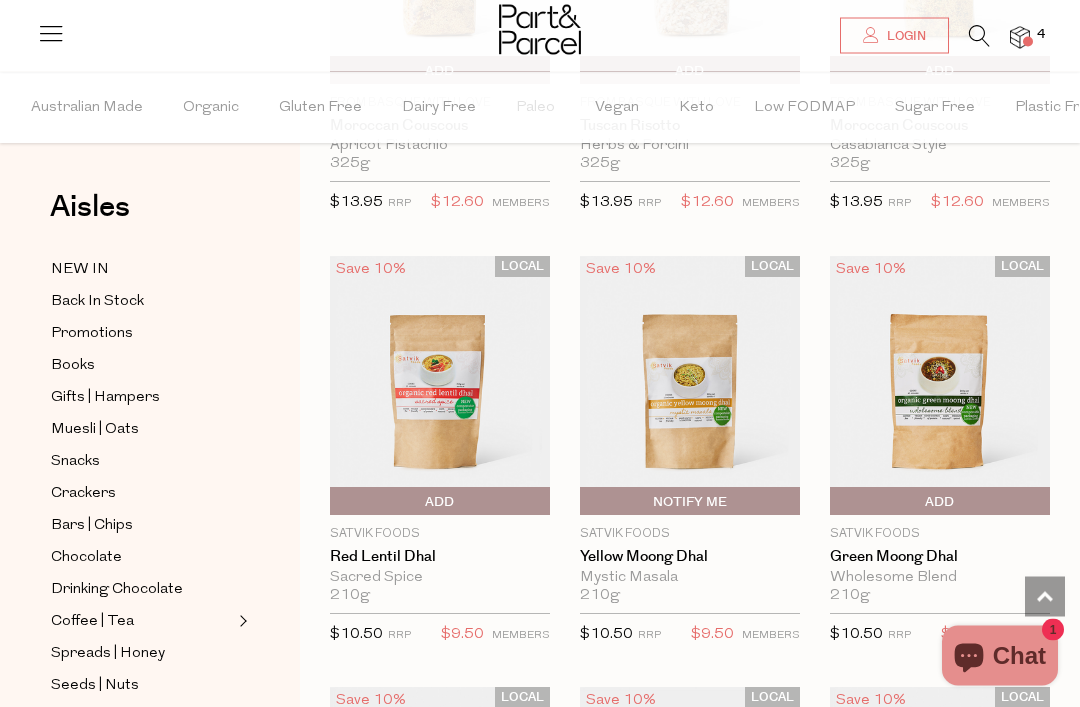 click at bounding box center [979, 36] 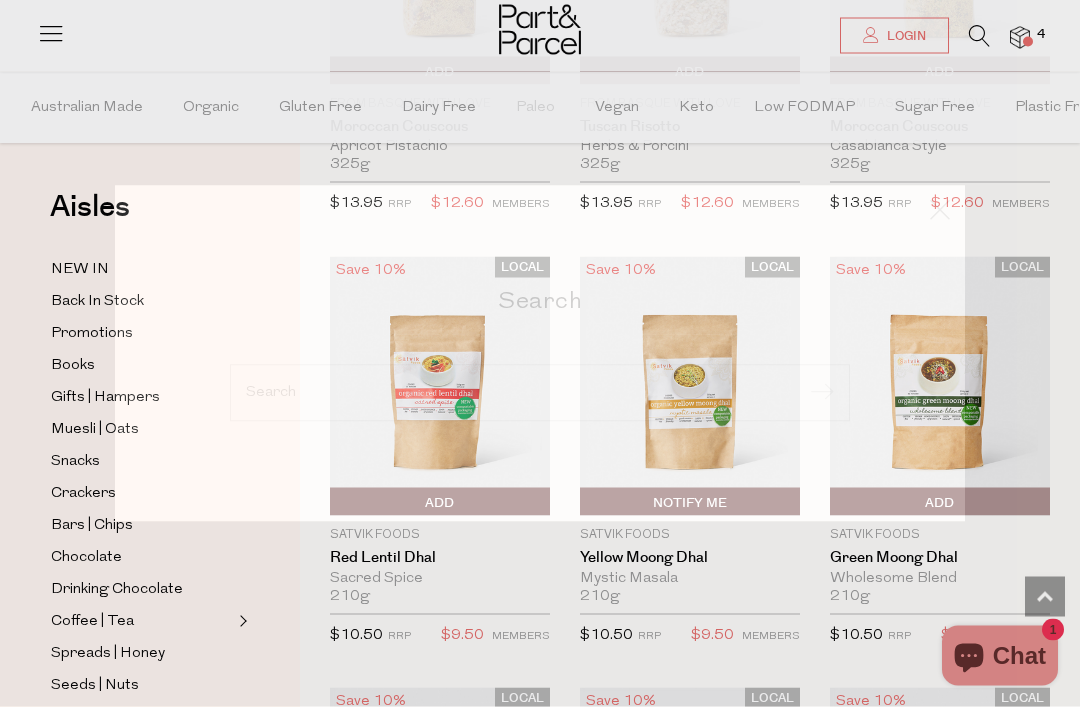 scroll, scrollTop: 4752, scrollLeft: 0, axis: vertical 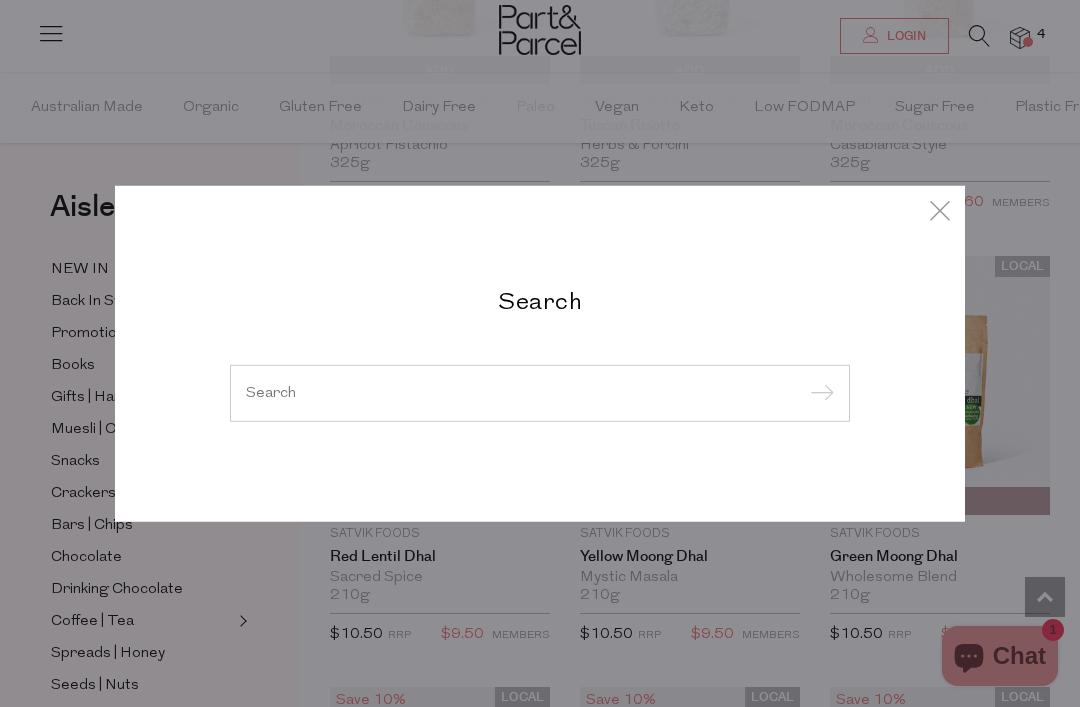 click at bounding box center (540, 392) 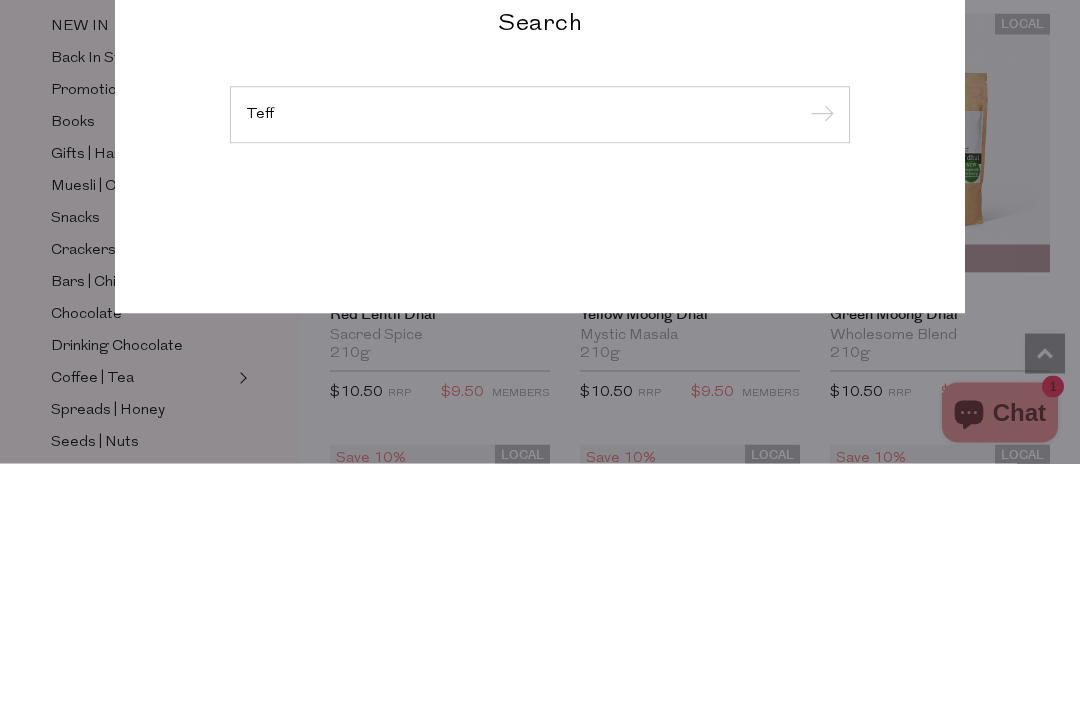 type on "Teff" 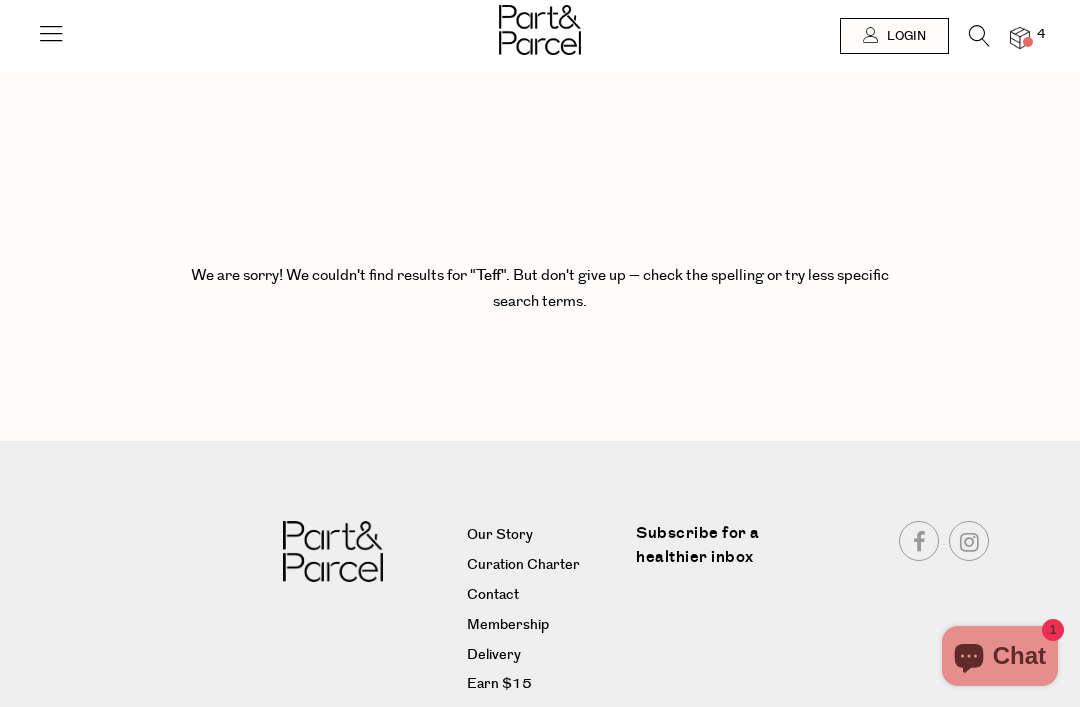 scroll, scrollTop: 0, scrollLeft: 0, axis: both 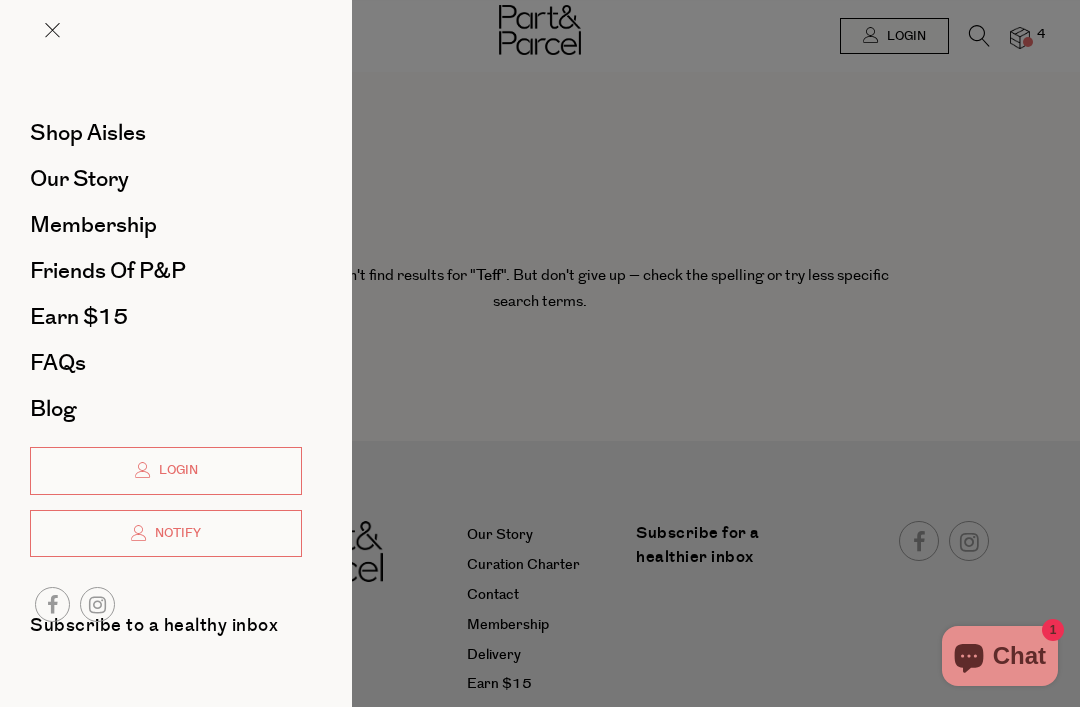 click on "Membership" at bounding box center (93, 225) 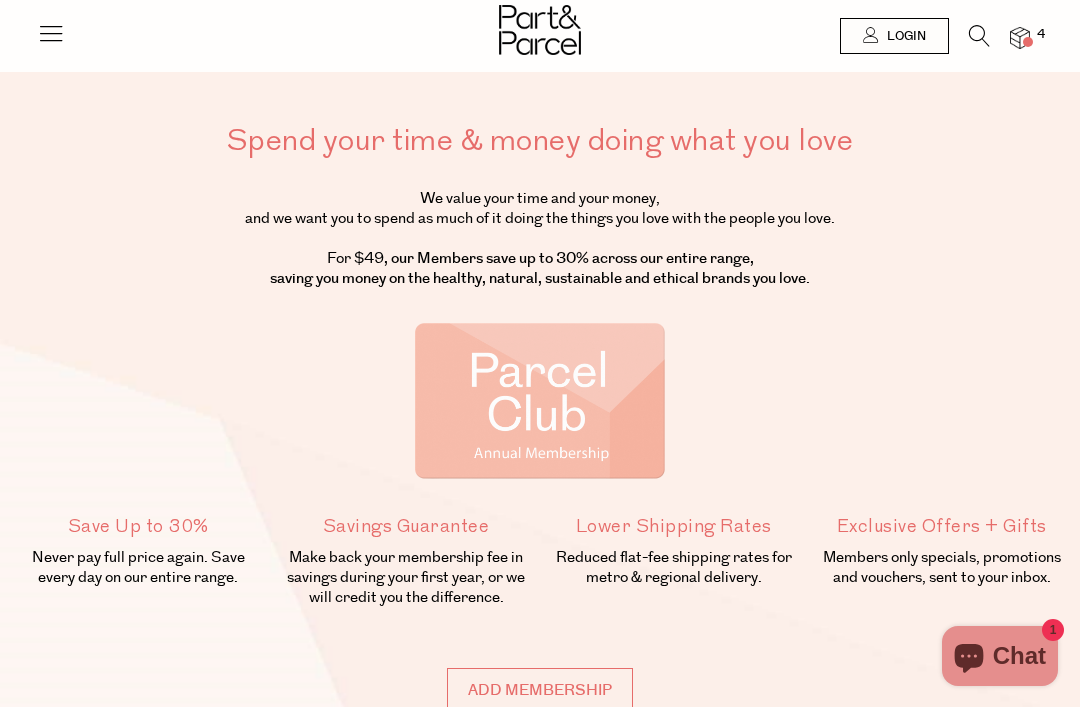 scroll, scrollTop: 0, scrollLeft: 0, axis: both 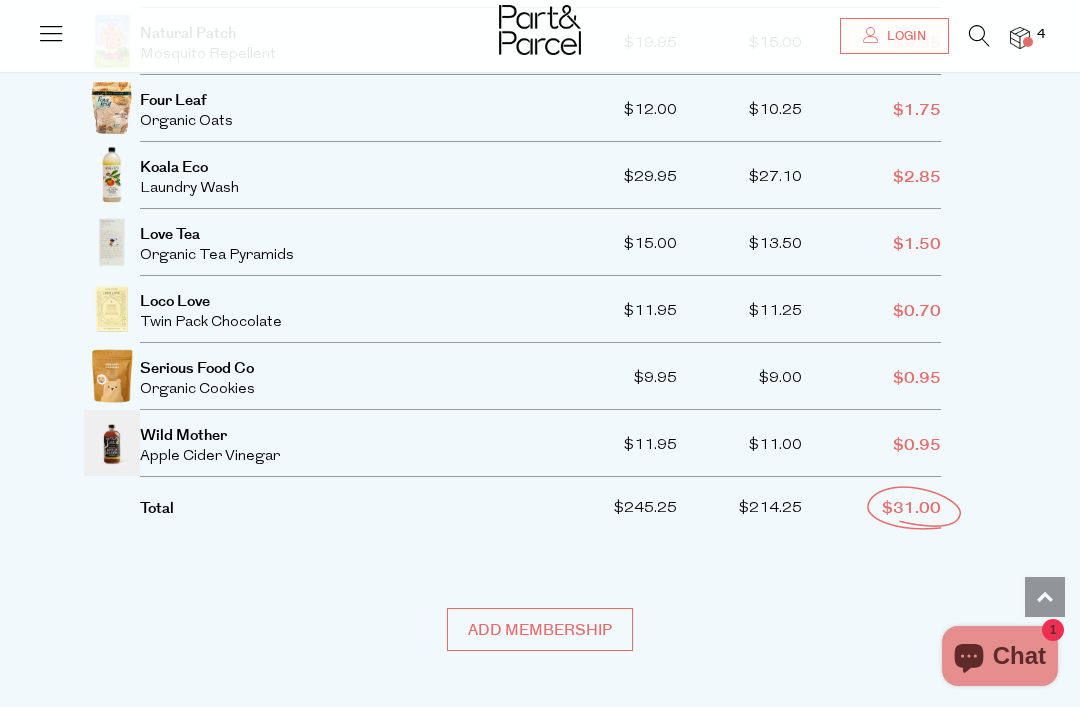 click on "Wild Mother" at bounding box center (183, 436) 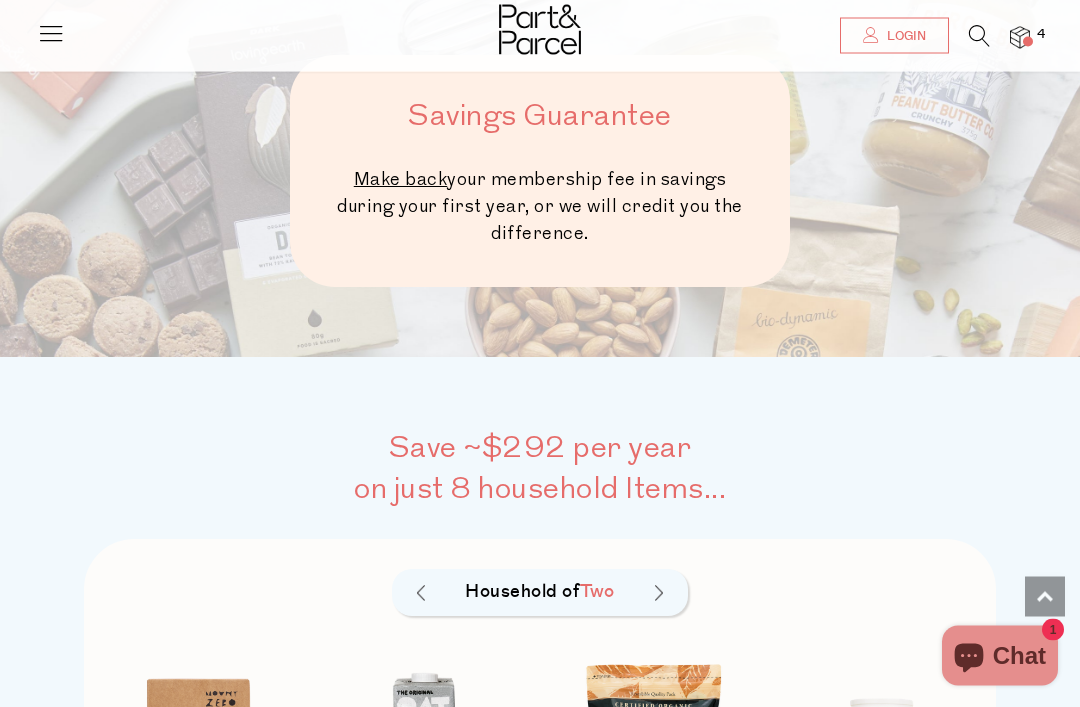 scroll, scrollTop: 792, scrollLeft: 0, axis: vertical 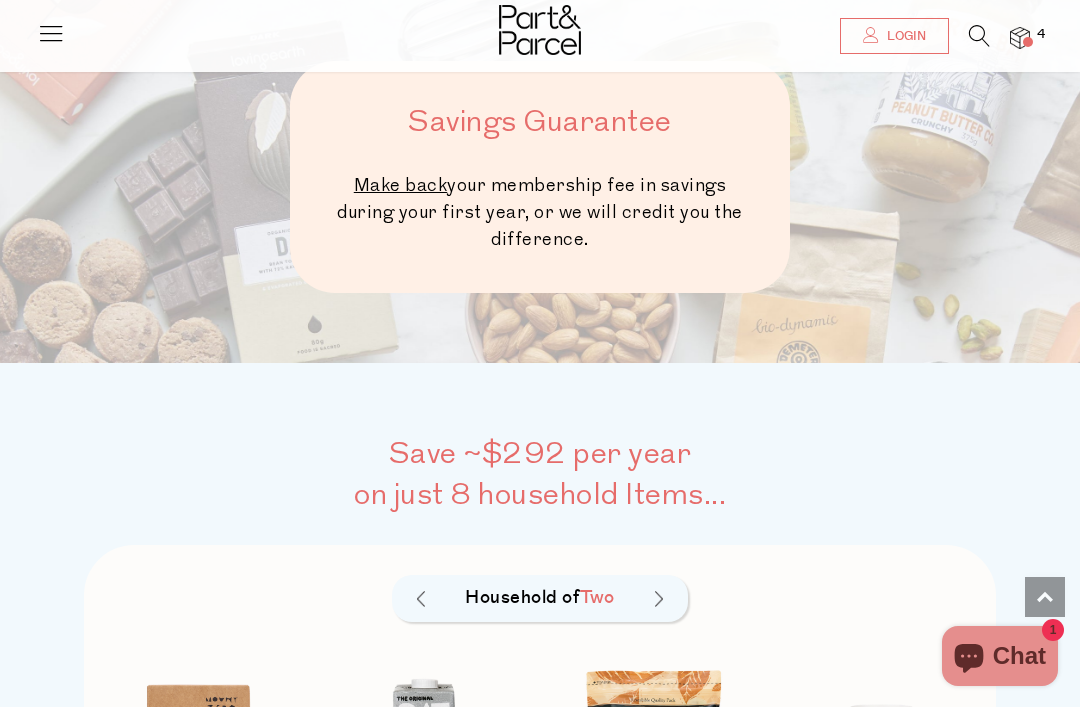 click at bounding box center (1020, 38) 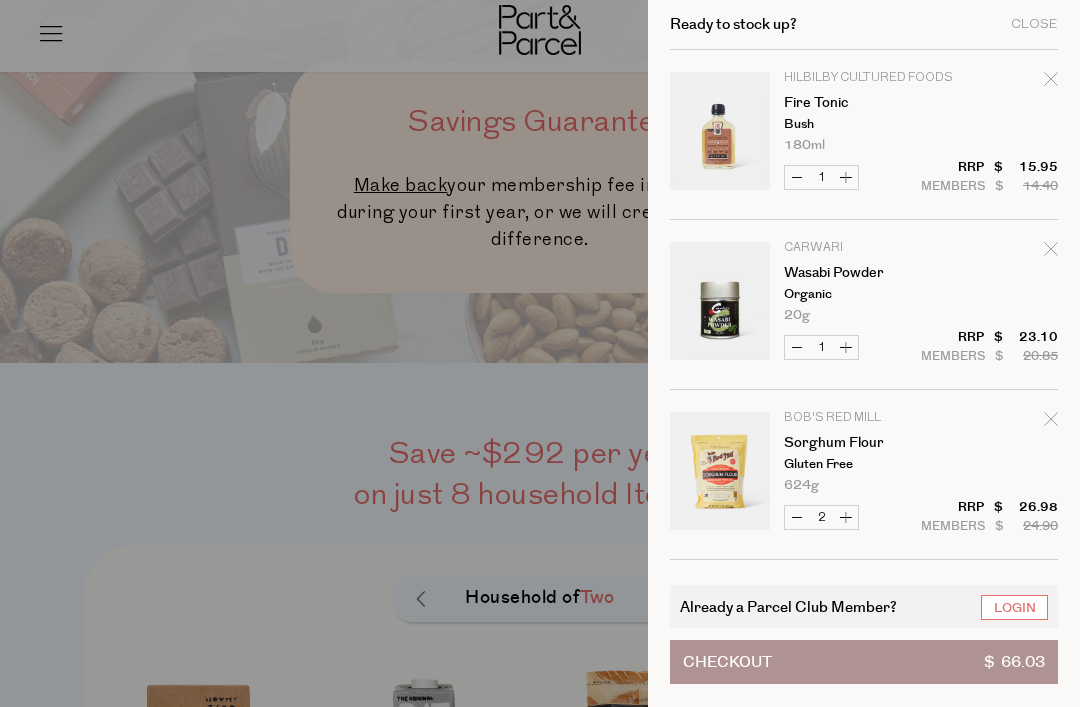 scroll, scrollTop: 0, scrollLeft: 0, axis: both 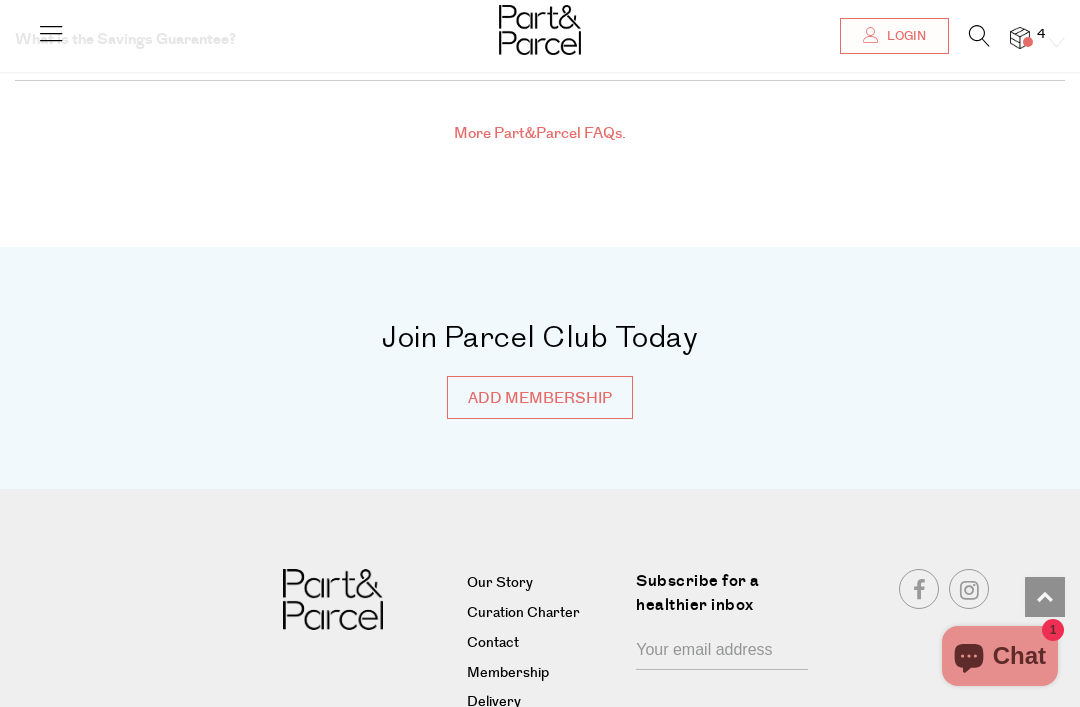 click on "Delivery" at bounding box center [544, 703] 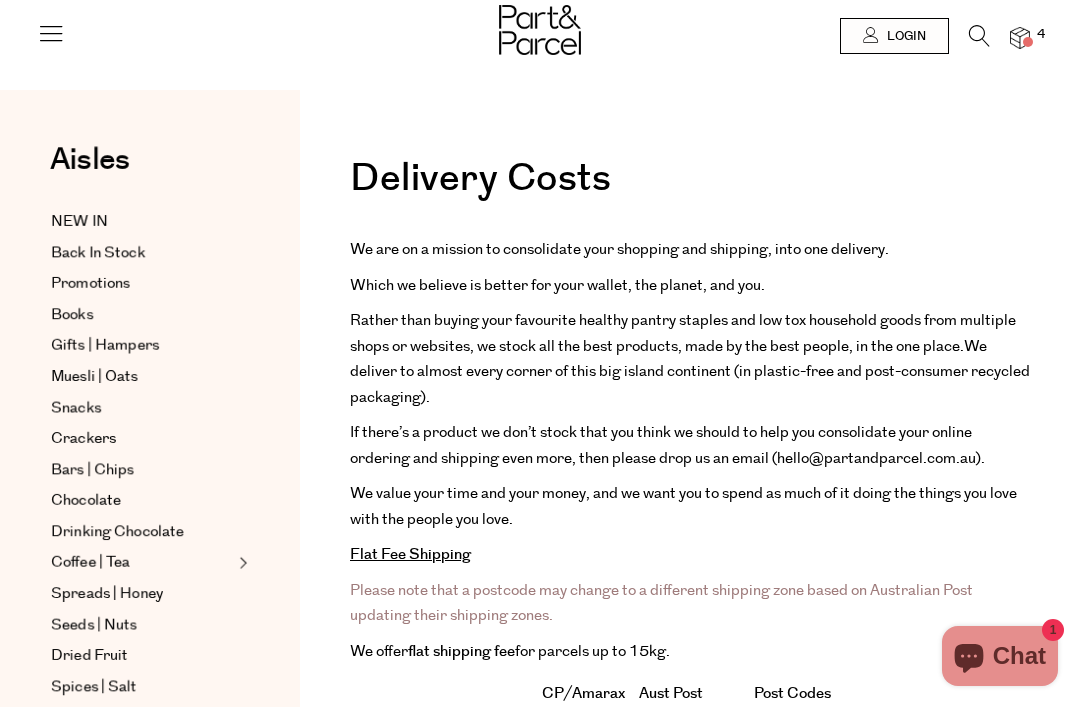scroll, scrollTop: 0, scrollLeft: 0, axis: both 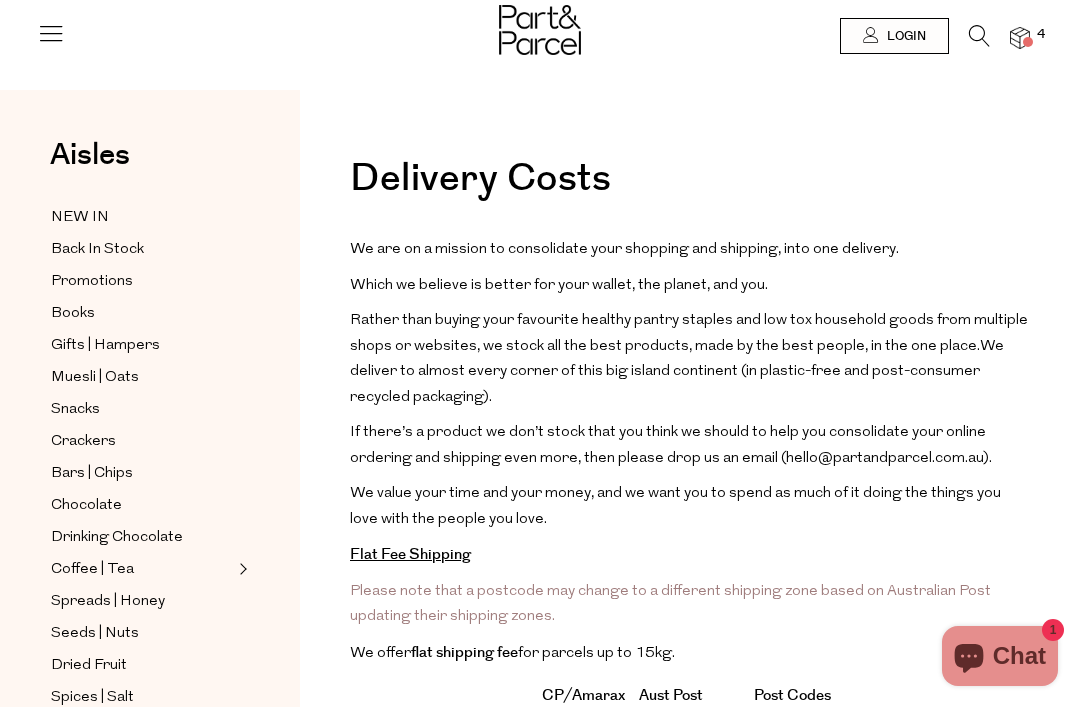 click on "Promotions" at bounding box center [92, 282] 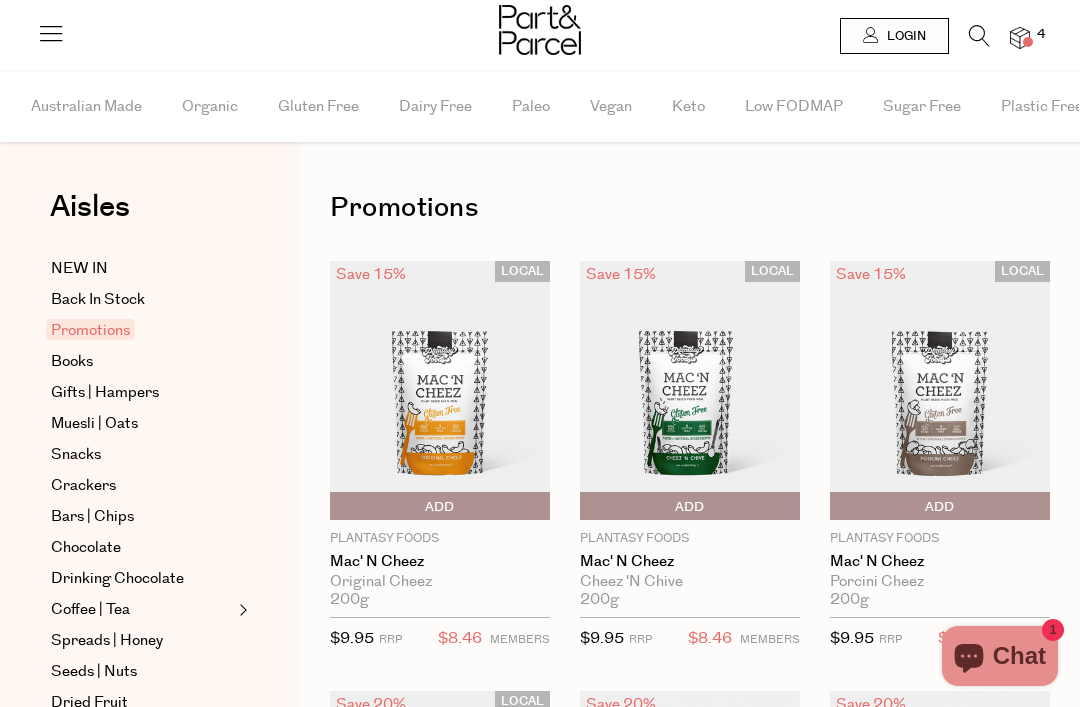 scroll, scrollTop: 0, scrollLeft: 0, axis: both 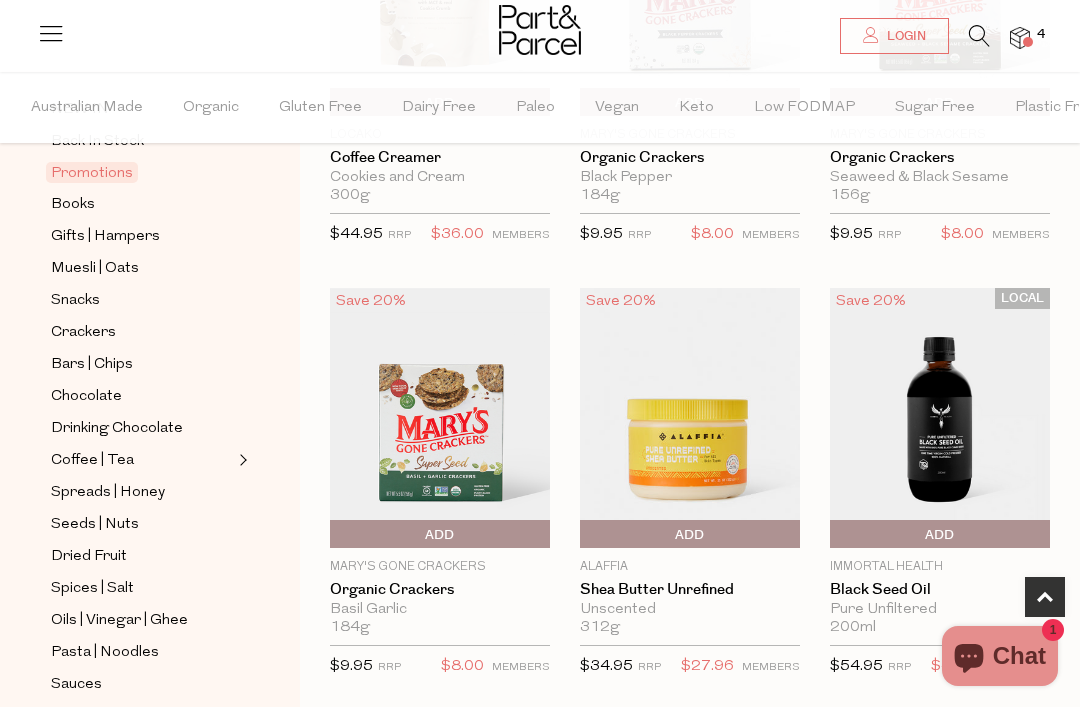 click on "Books" at bounding box center (73, 205) 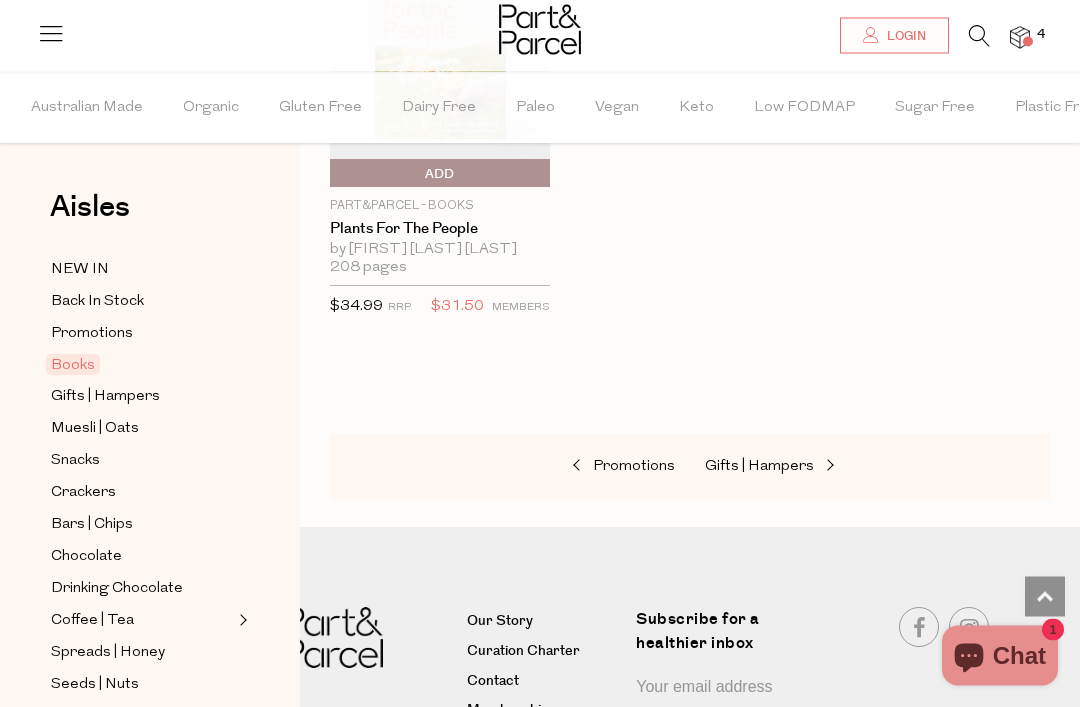 scroll, scrollTop: 1629, scrollLeft: 0, axis: vertical 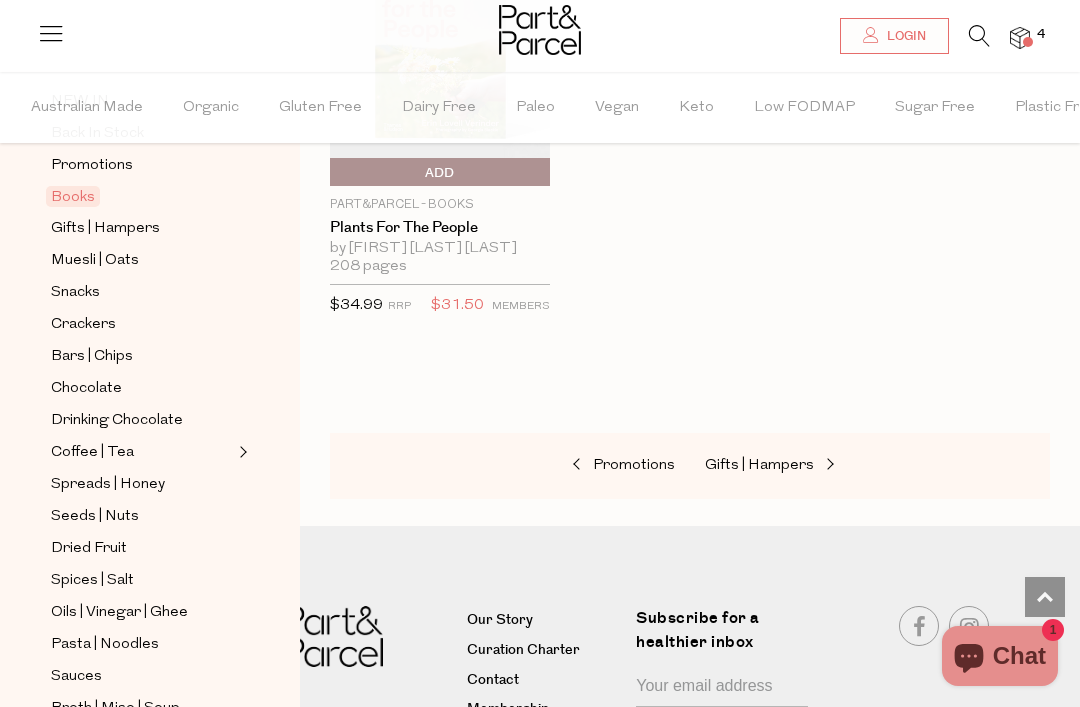 click on "Muesli | Oats" at bounding box center [95, 261] 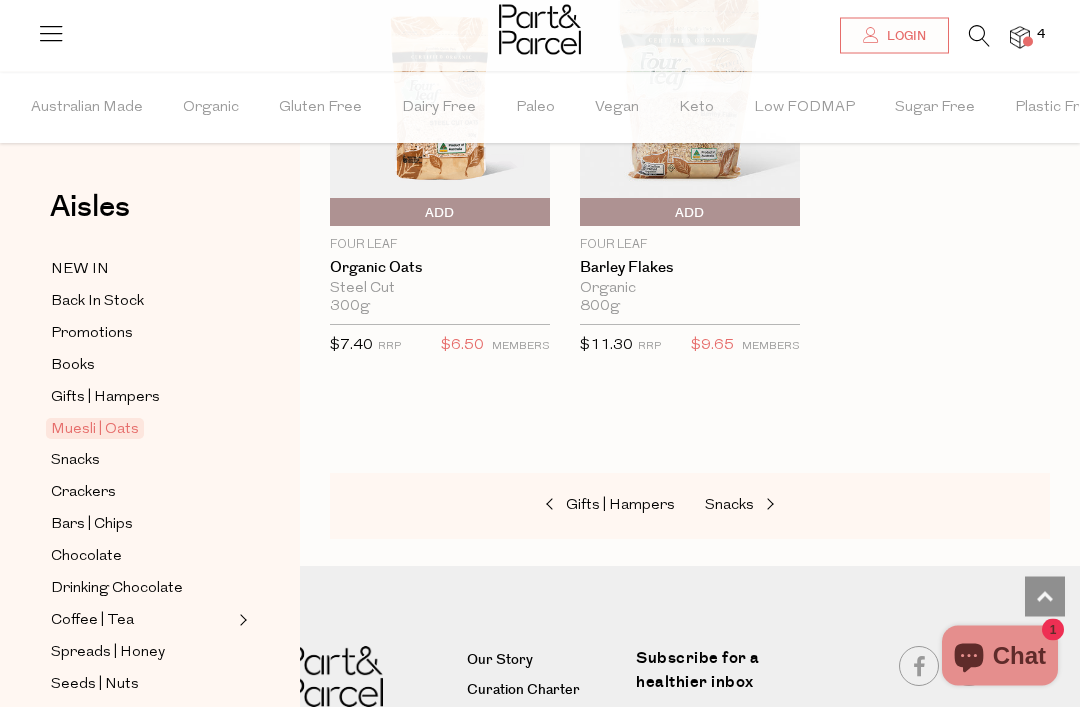 scroll, scrollTop: 7199, scrollLeft: 0, axis: vertical 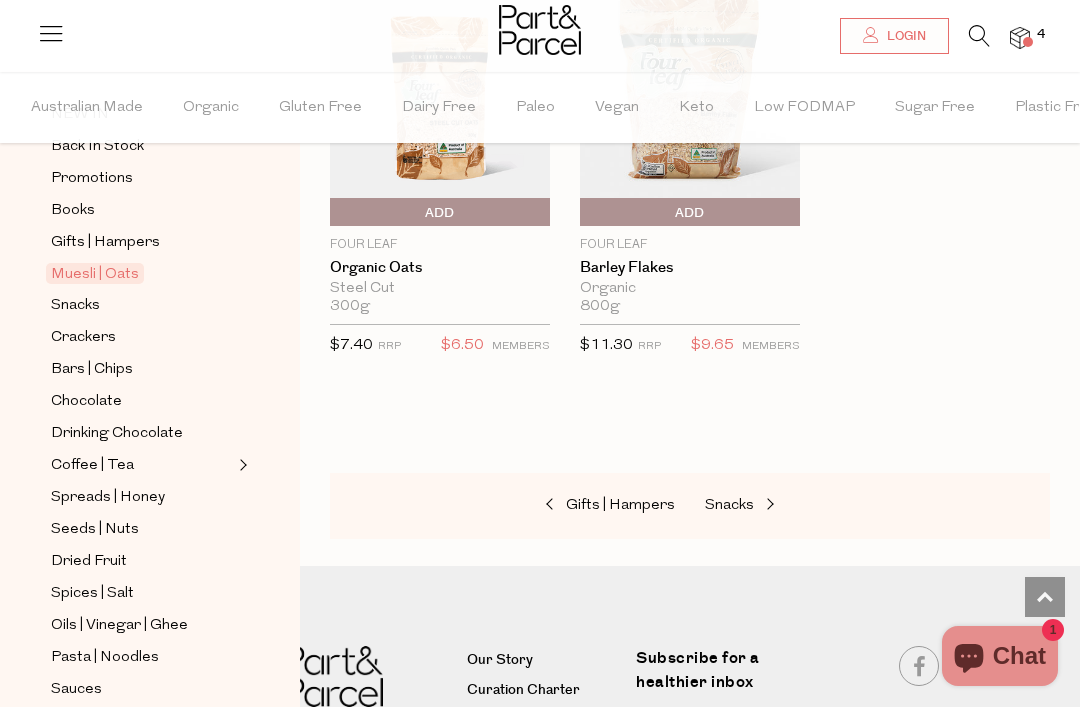 click on "Snacks" at bounding box center (75, 306) 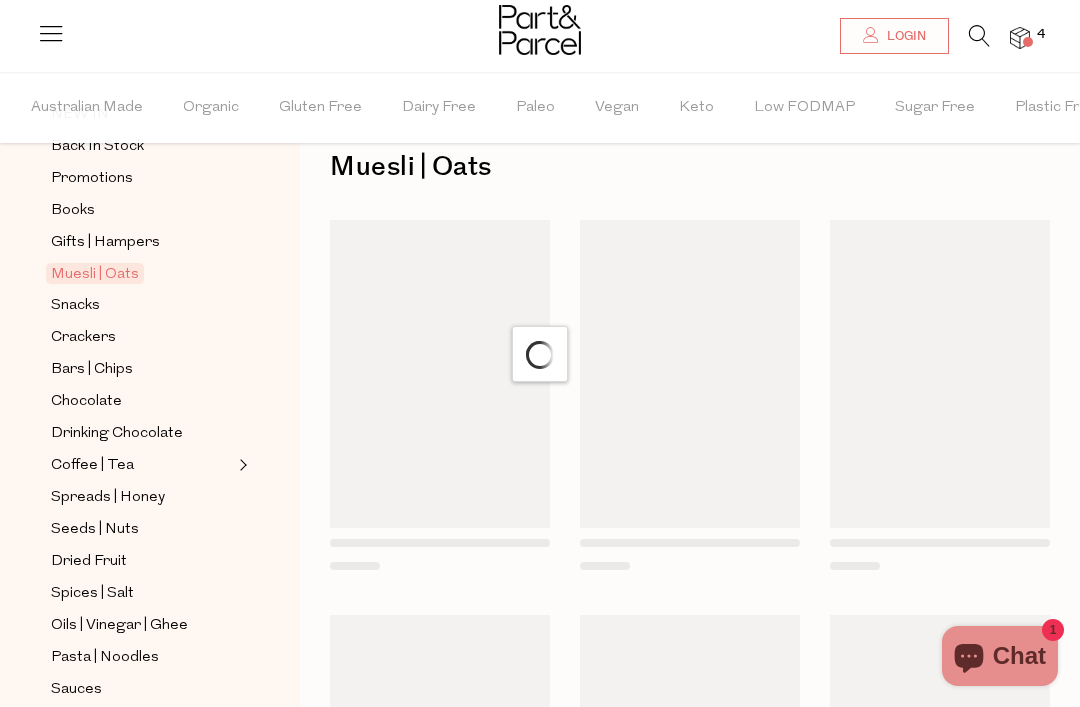 scroll, scrollTop: 49, scrollLeft: 0, axis: vertical 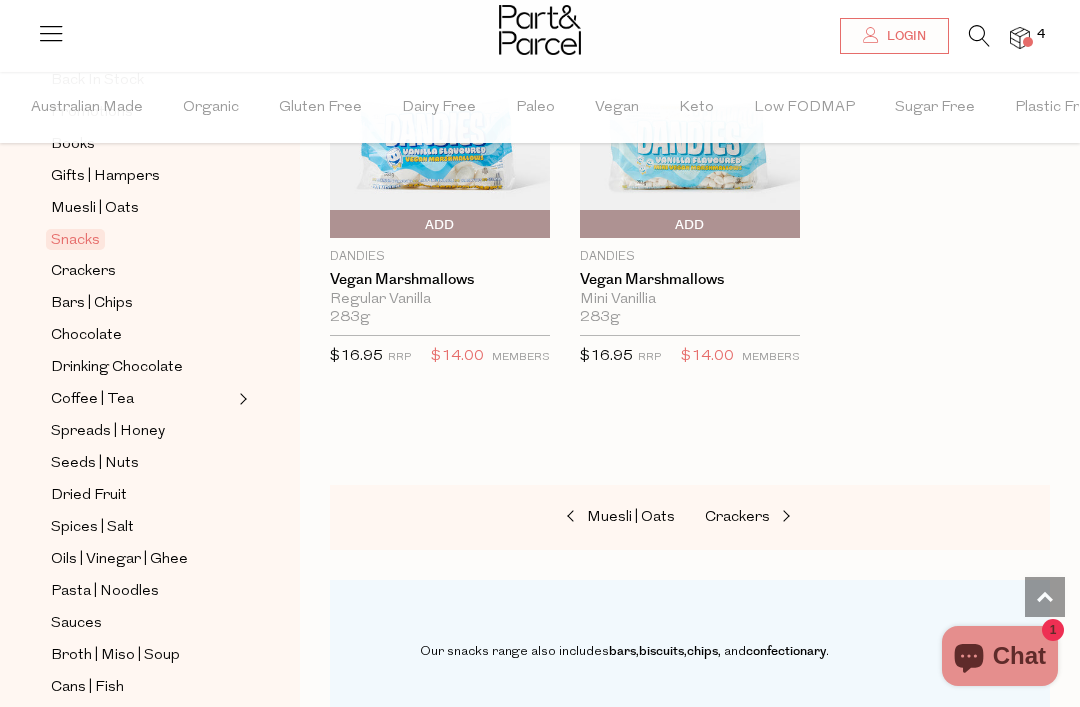 click on "Chocolate" at bounding box center [86, 336] 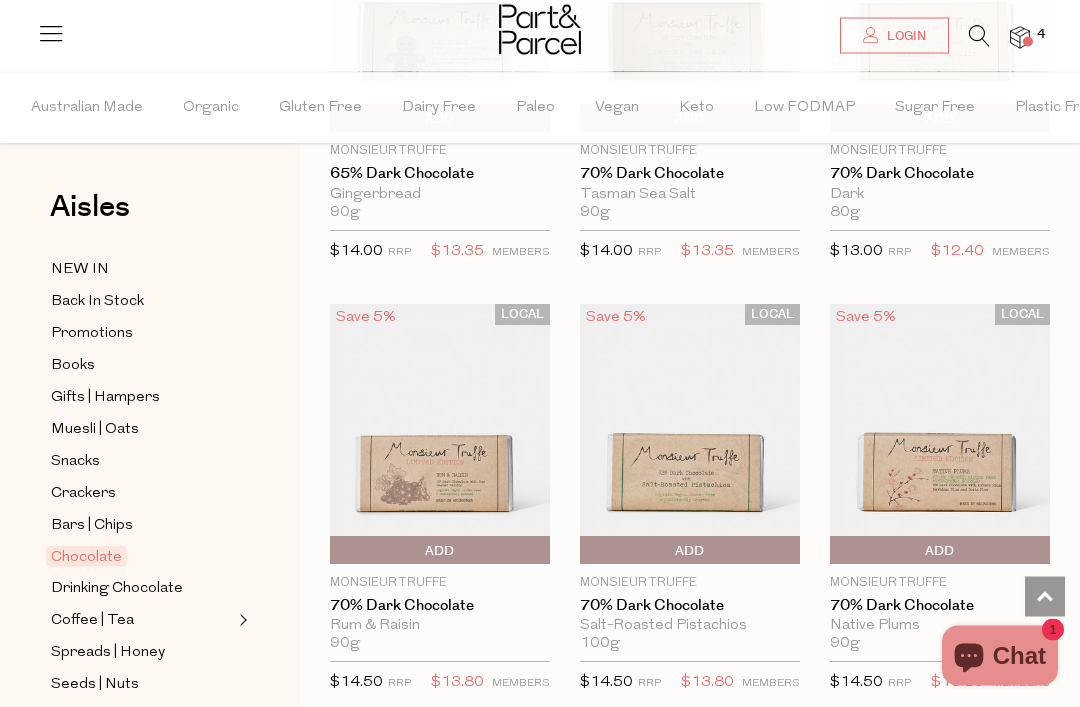 scroll, scrollTop: 4272, scrollLeft: 0, axis: vertical 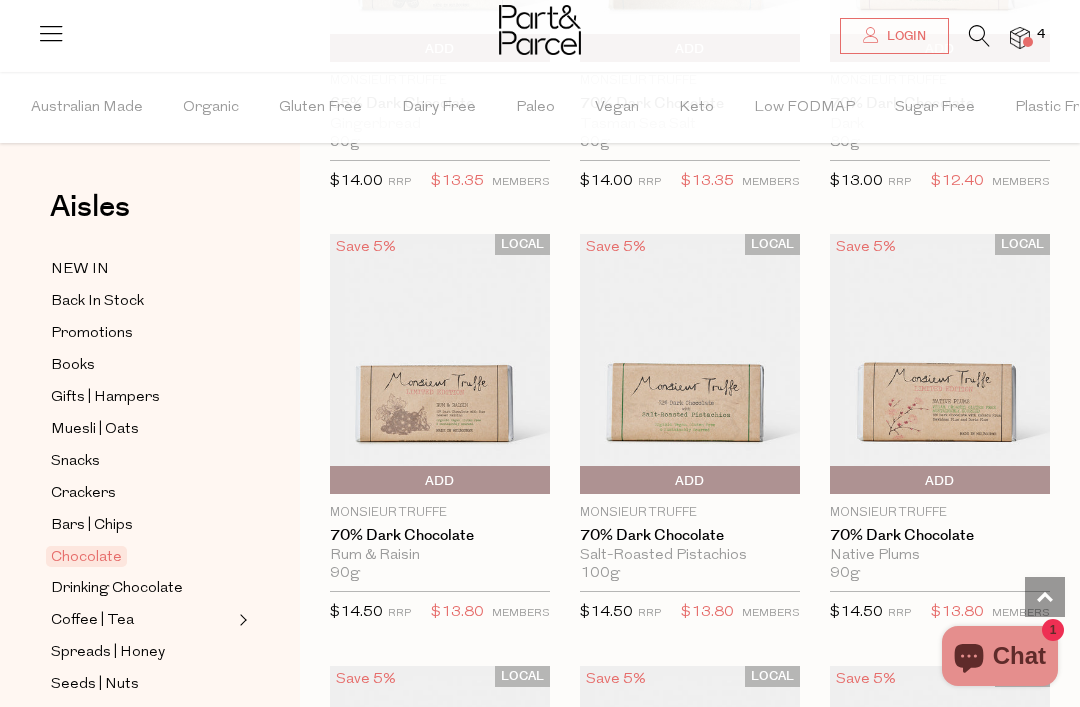 click on "70% Dark Chocolate" at bounding box center [940, 536] 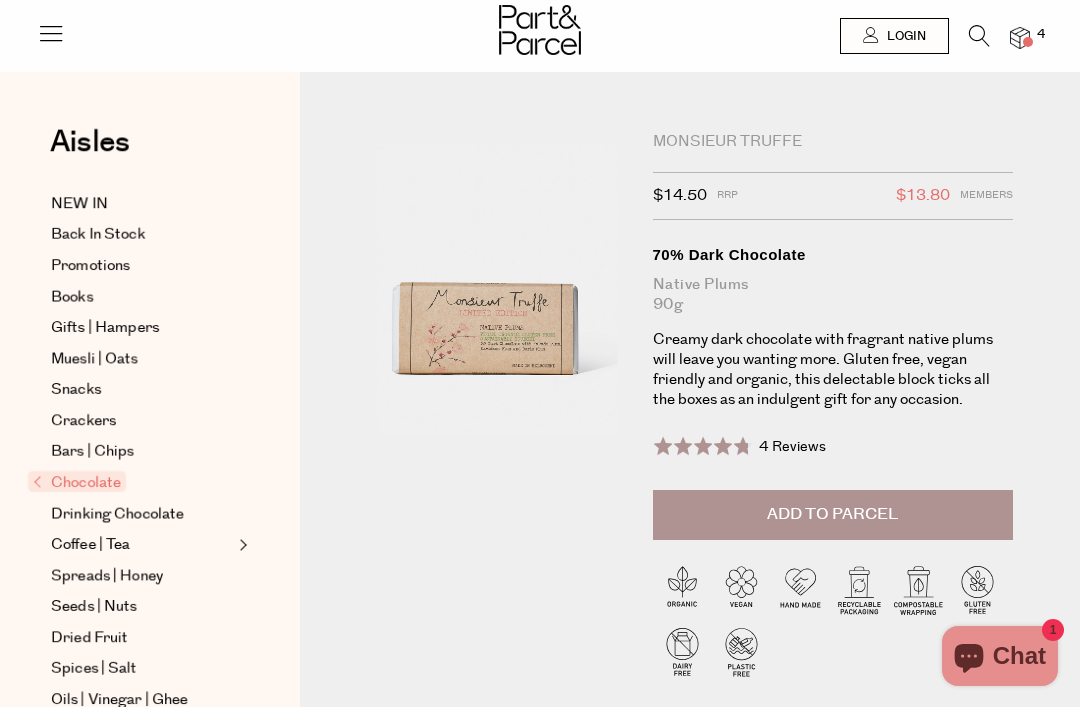 scroll, scrollTop: 0, scrollLeft: 0, axis: both 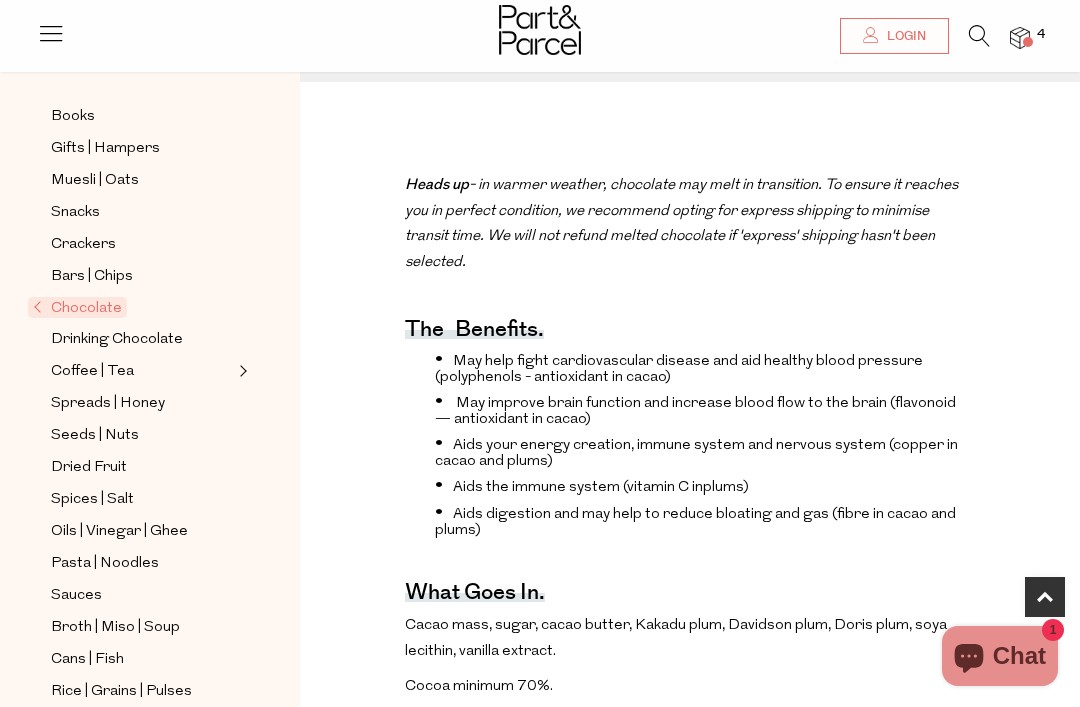 click on "Coffee | Tea" at bounding box center (92, 372) 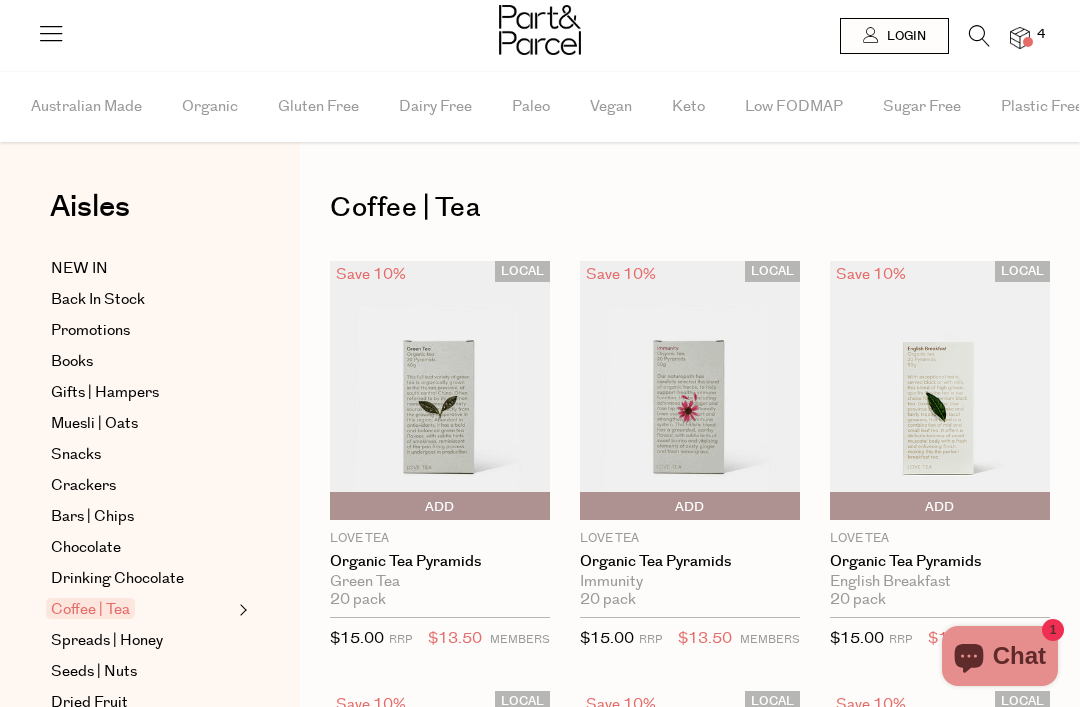 scroll, scrollTop: 0, scrollLeft: 0, axis: both 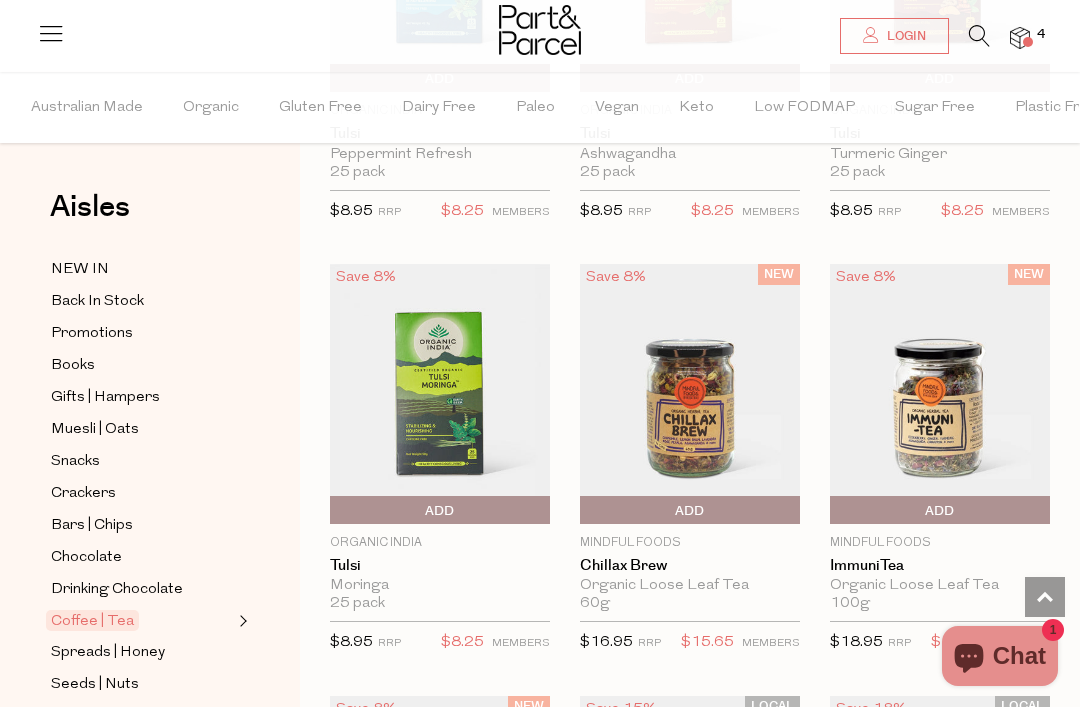 click on "ImmuniTea" at bounding box center [940, 566] 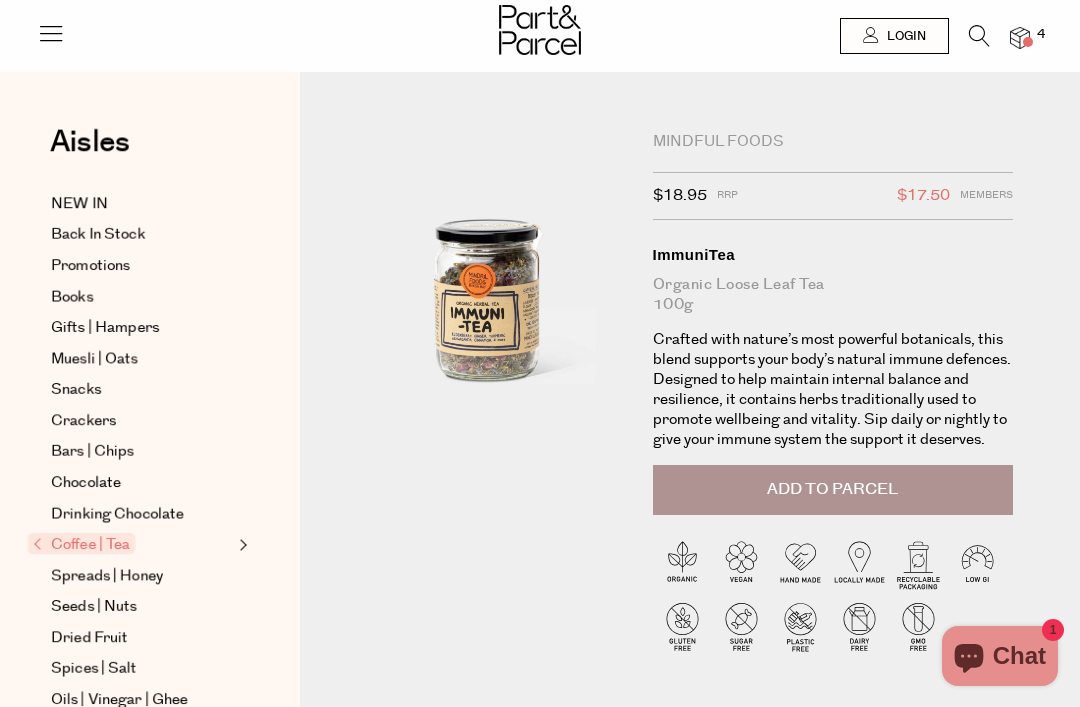 scroll, scrollTop: 0, scrollLeft: 0, axis: both 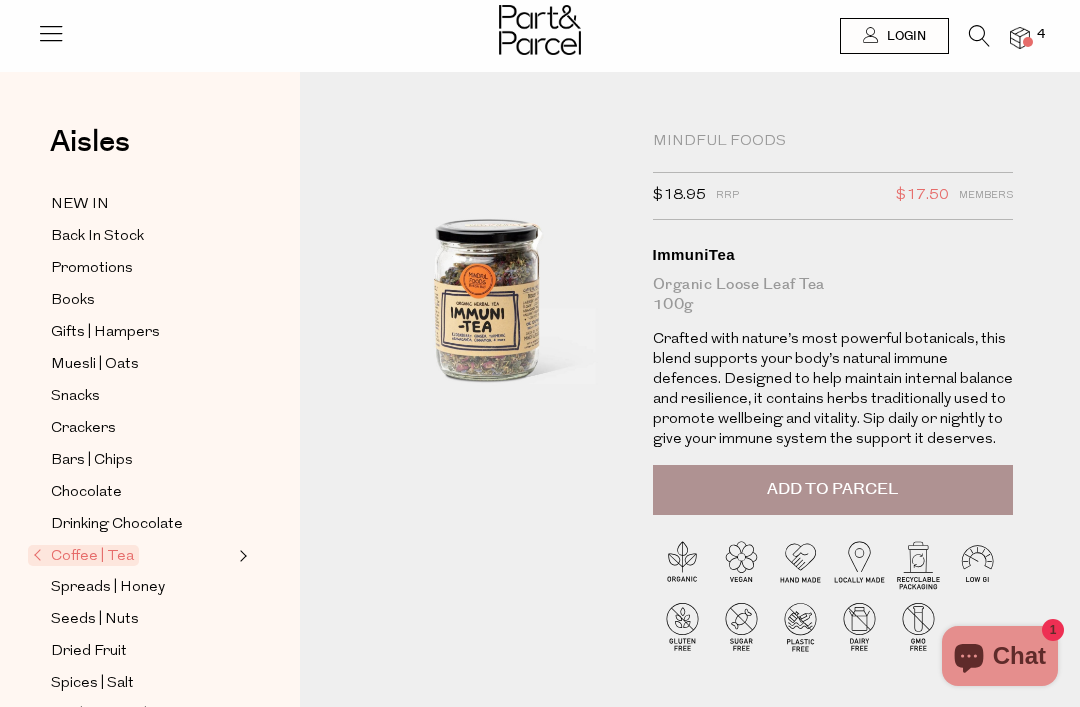 click on "Ready to stock up?
Close
Image
Product
Total
Qty
[BRAND]
[PRODUCT]
Bush 180ml 1 $" at bounding box center [540, 1575] 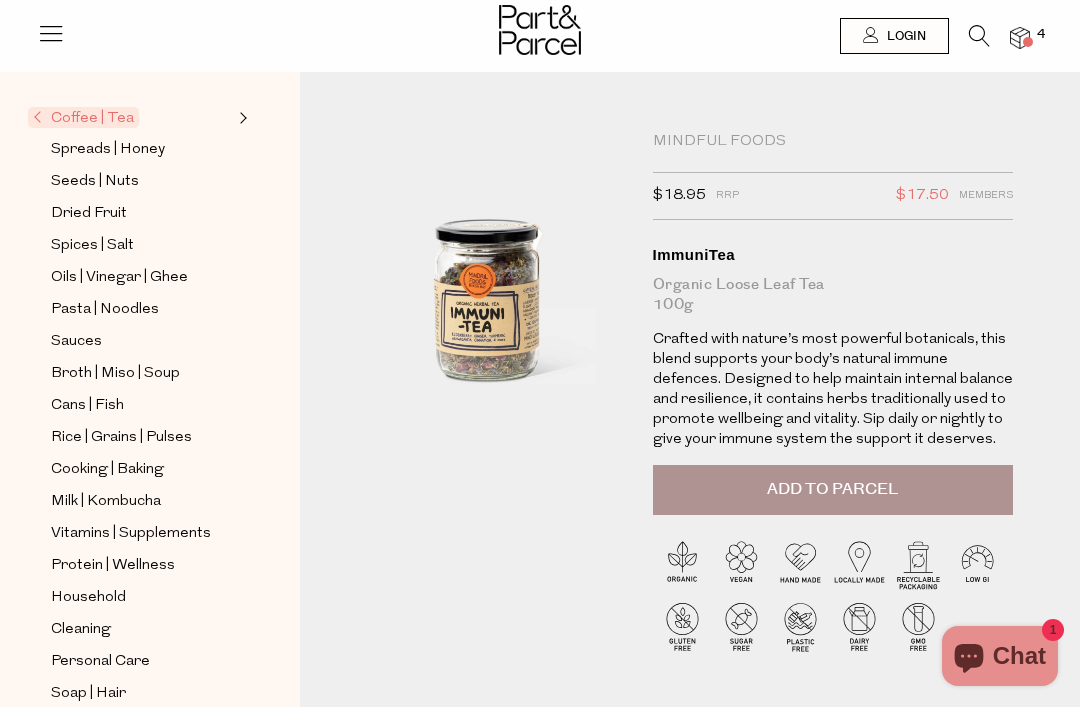 scroll, scrollTop: 438, scrollLeft: 0, axis: vertical 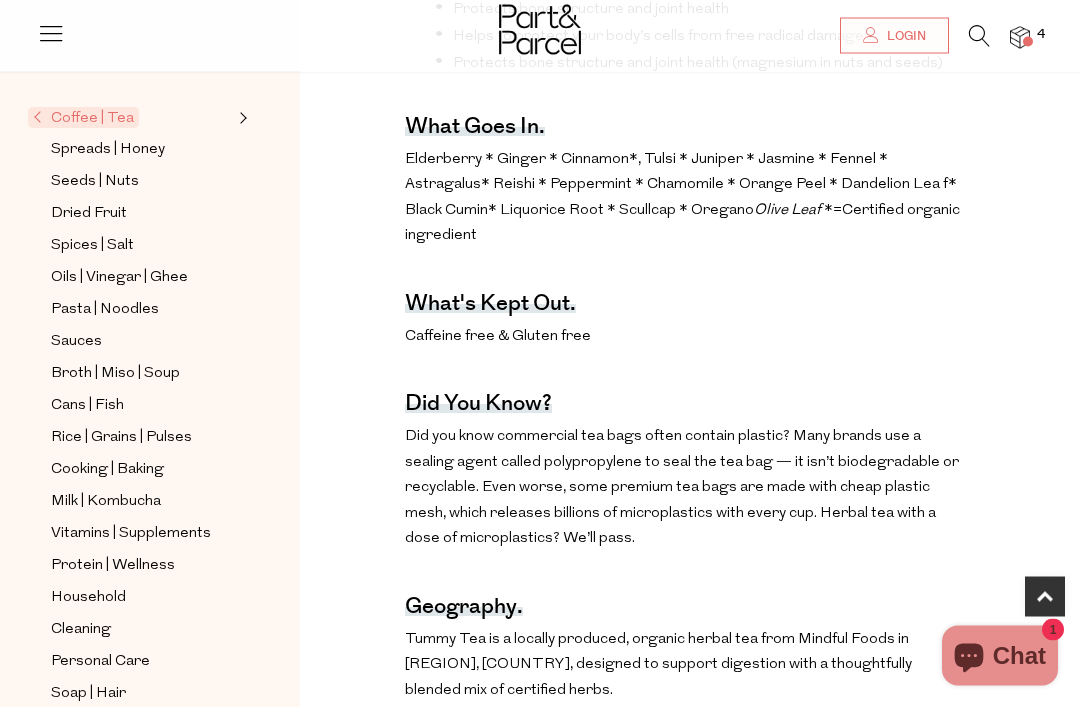 click on "Vitamins | Supplements" at bounding box center (131, 534) 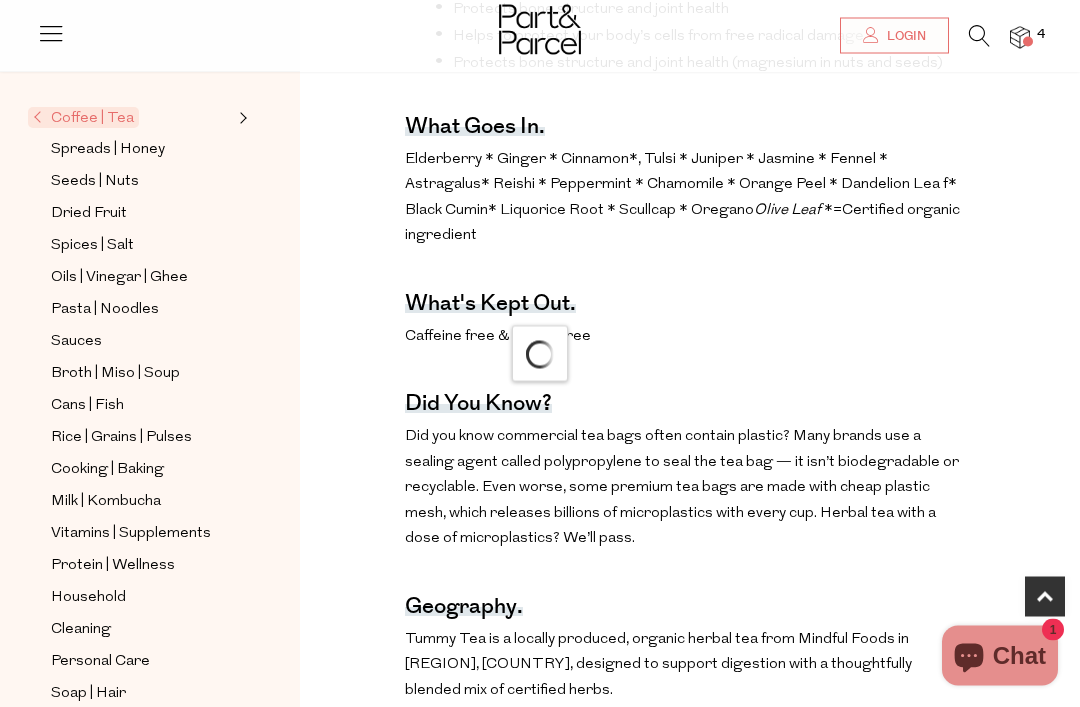 scroll, scrollTop: 898, scrollLeft: 0, axis: vertical 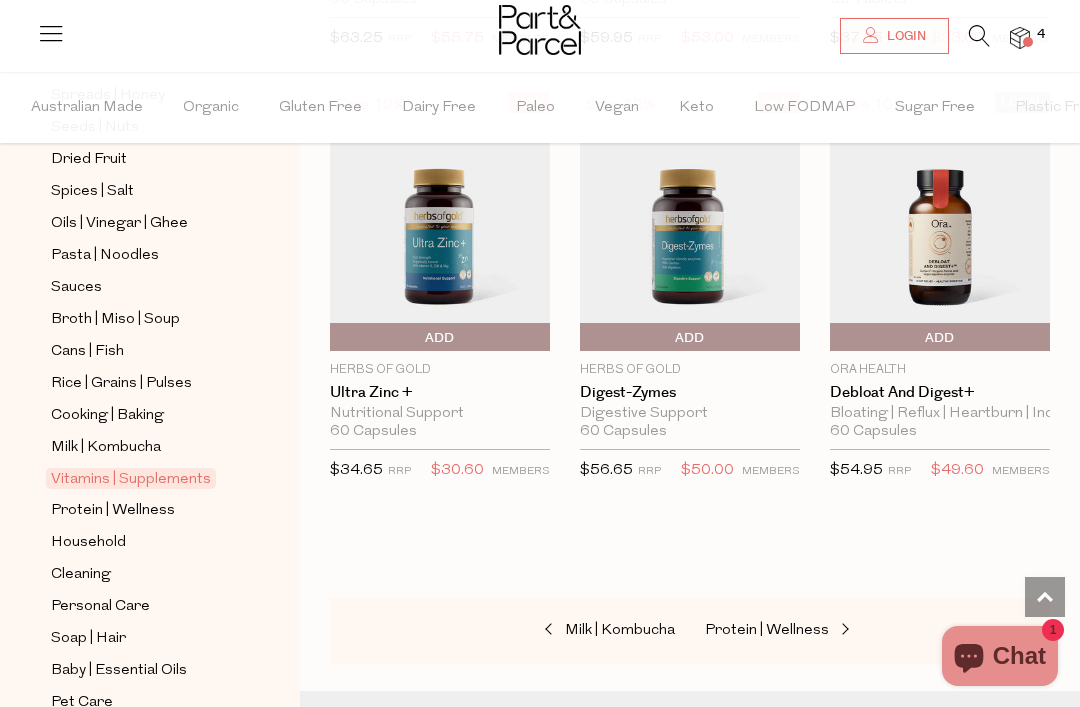 click on "Household" at bounding box center [88, 543] 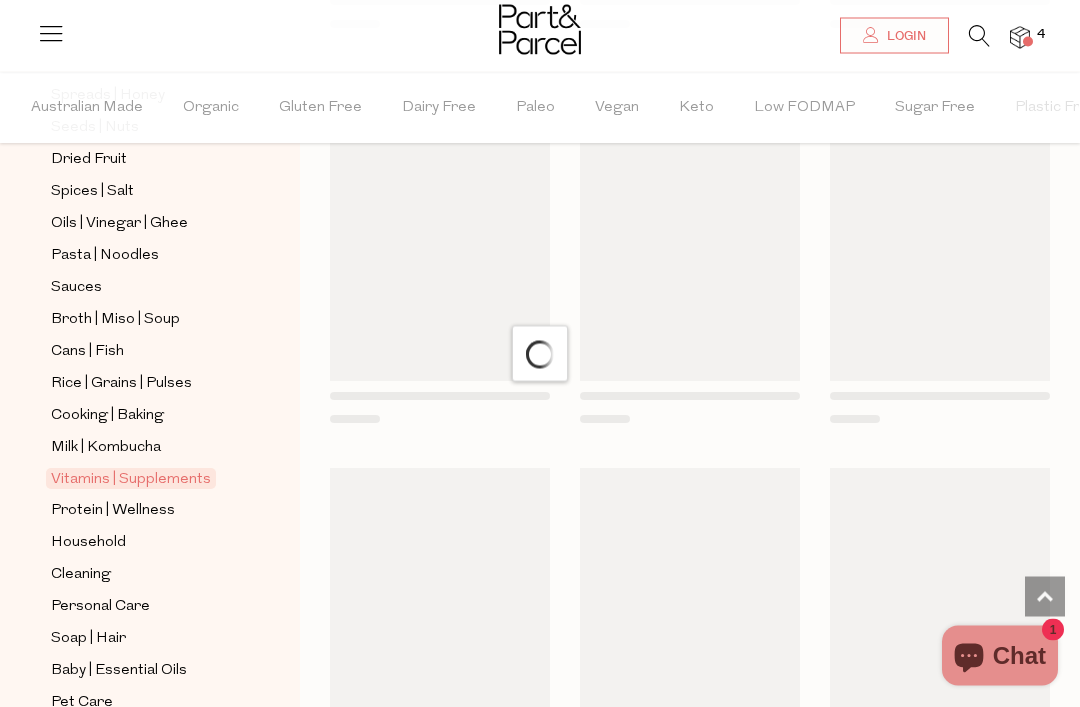 click on "Household" at bounding box center [88, 543] 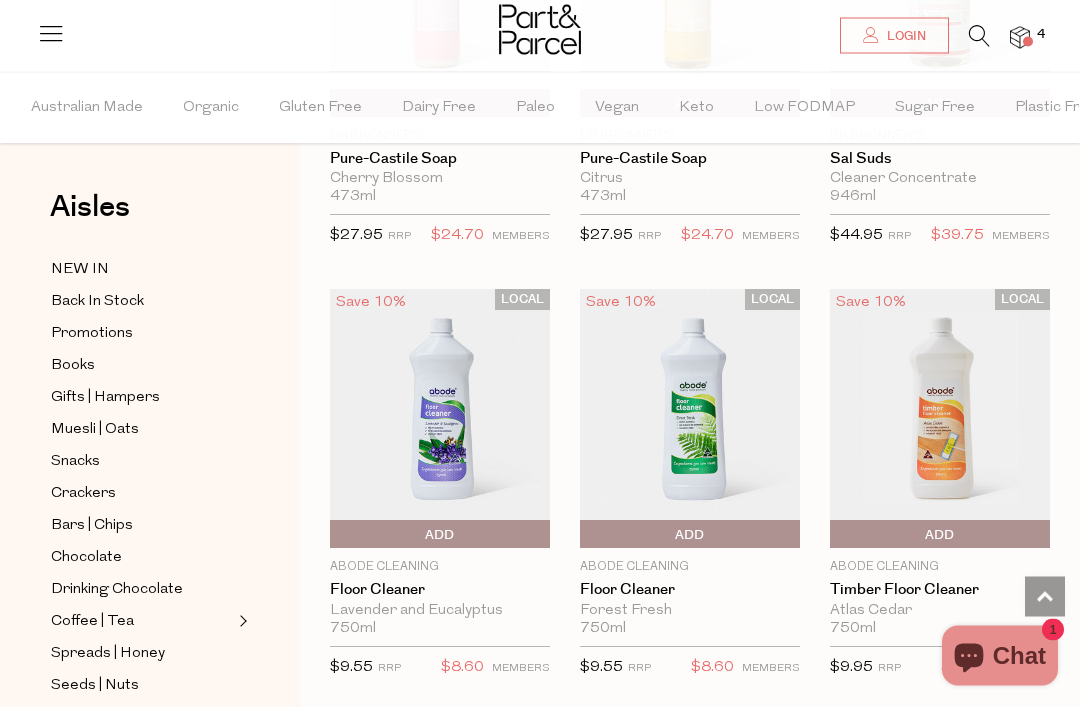 scroll, scrollTop: 3044, scrollLeft: 0, axis: vertical 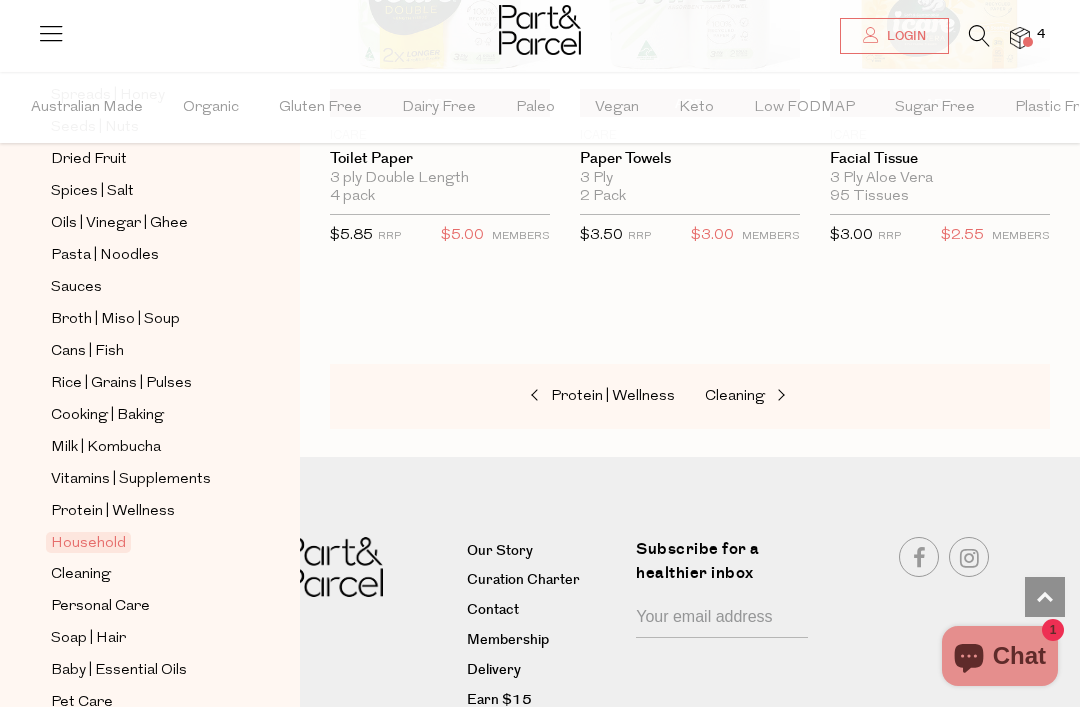 click on "Soap | Hair" at bounding box center (88, 639) 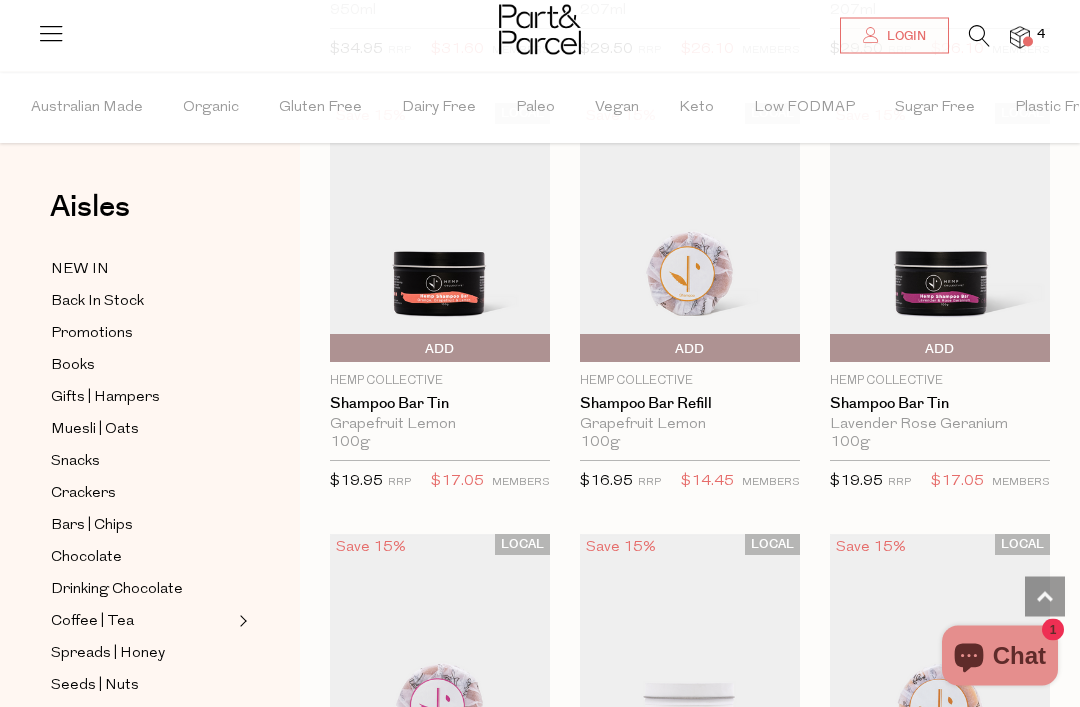 scroll, scrollTop: 6195, scrollLeft: 0, axis: vertical 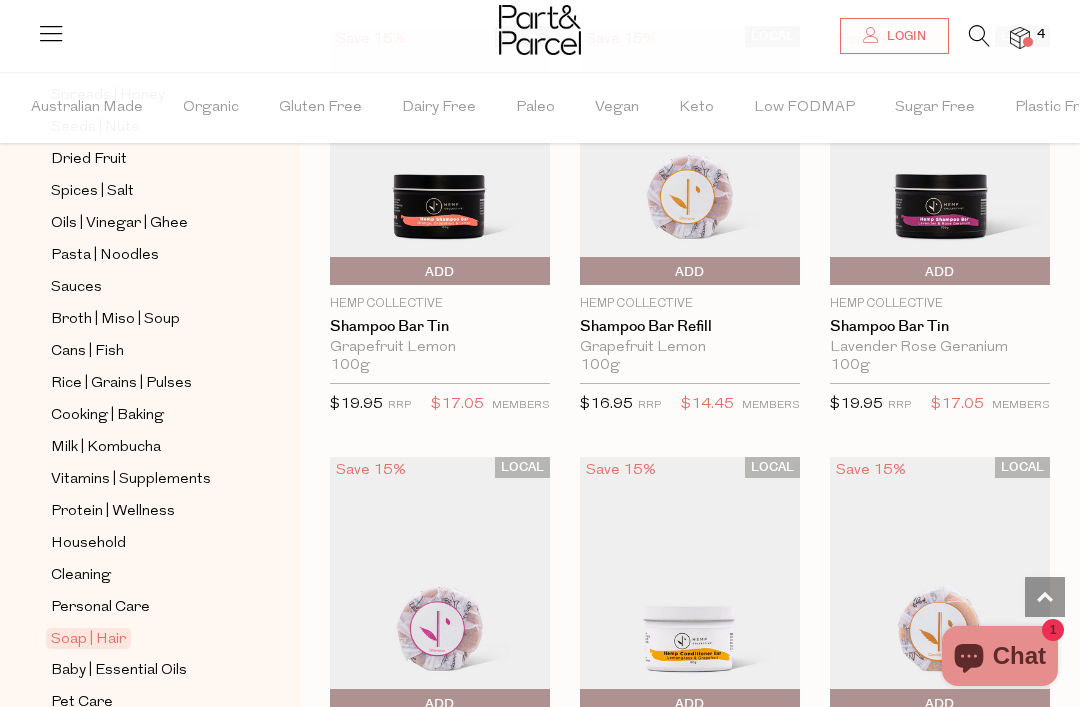 click on "Cooking | Baking" at bounding box center (107, 416) 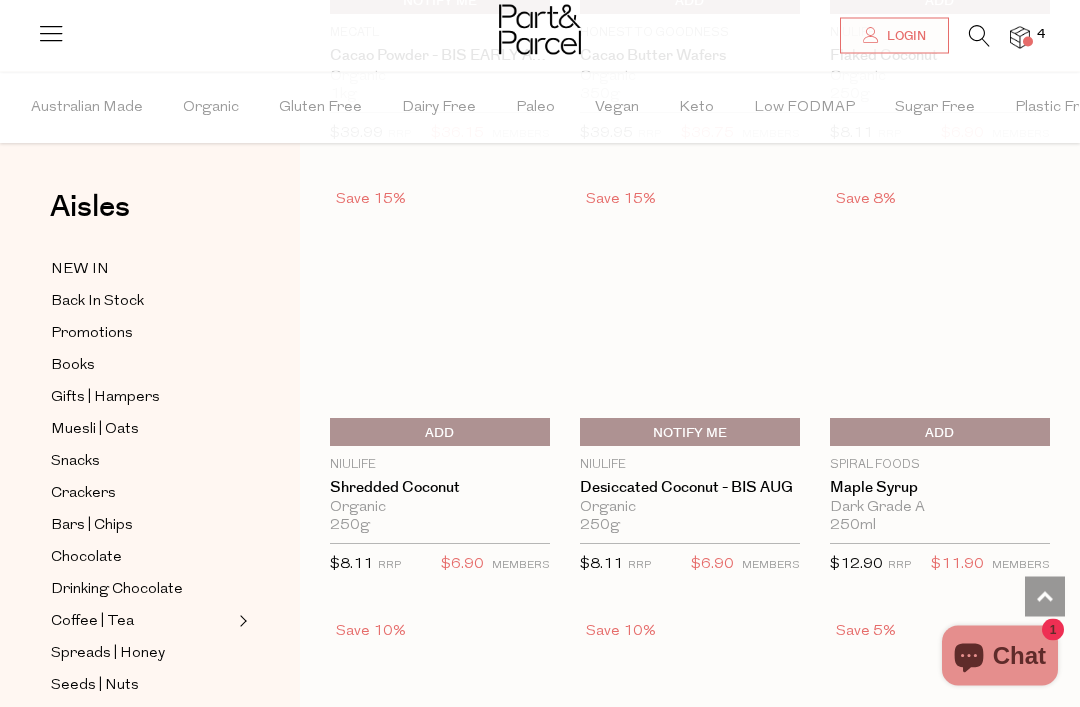 scroll, scrollTop: 4396, scrollLeft: 0, axis: vertical 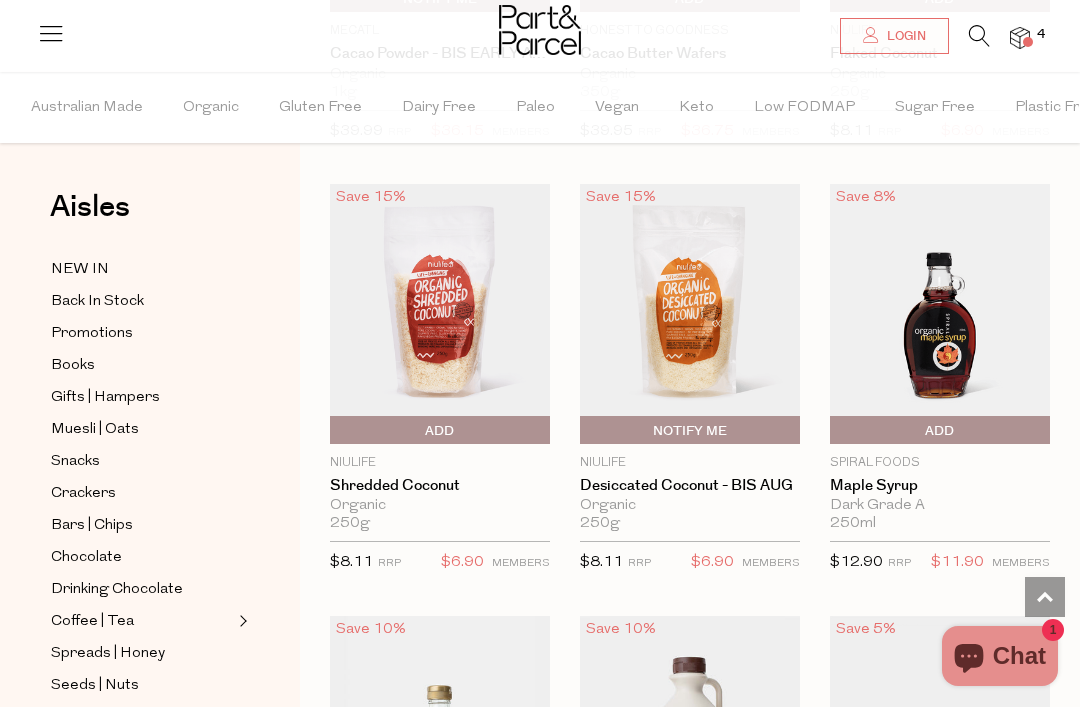 click on "Add To Parcel" at bounding box center [940, 431] 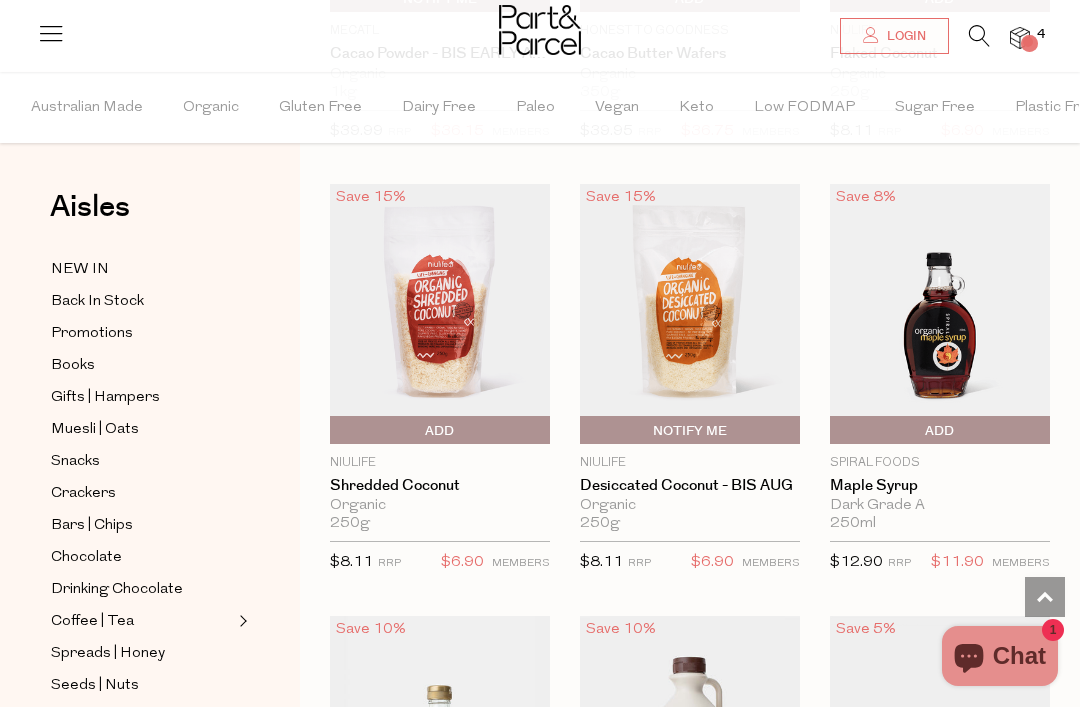 click on "Adding..." at bounding box center [940, 431] 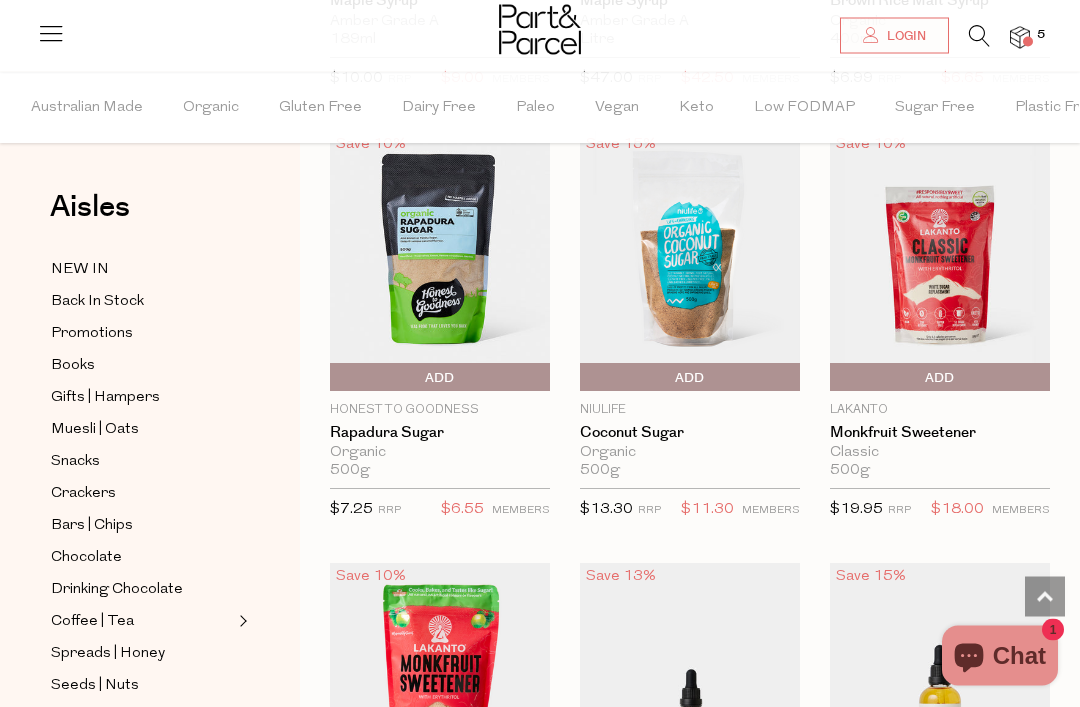 scroll, scrollTop: 5312, scrollLeft: 0, axis: vertical 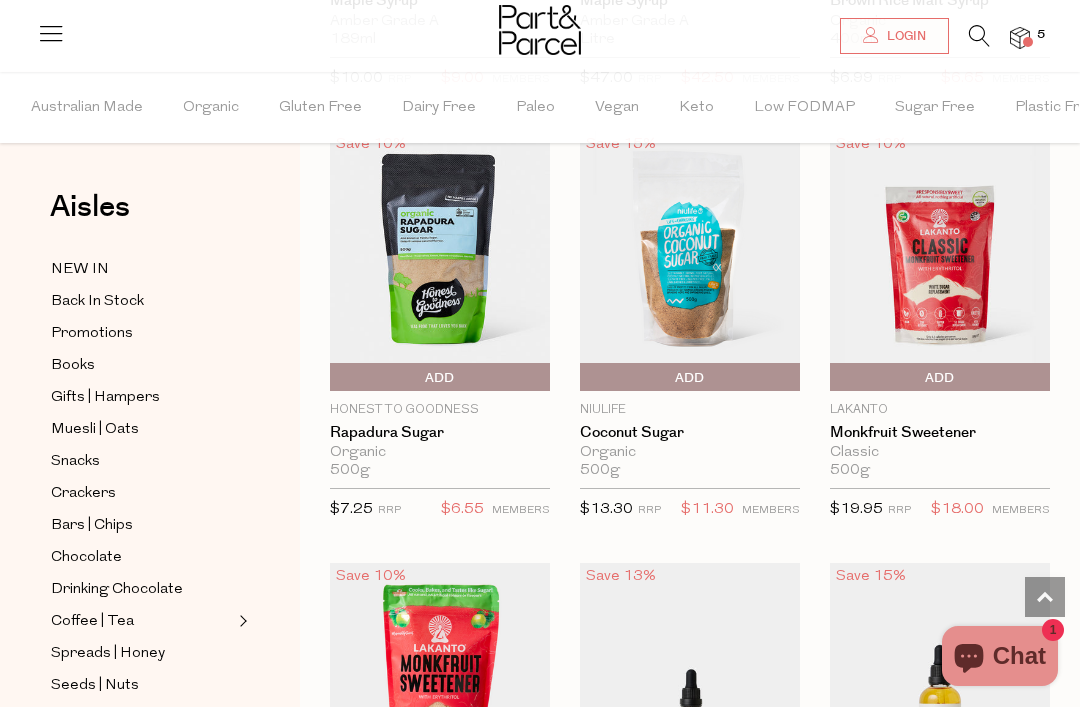 click on "Add To Parcel" at bounding box center [440, 378] 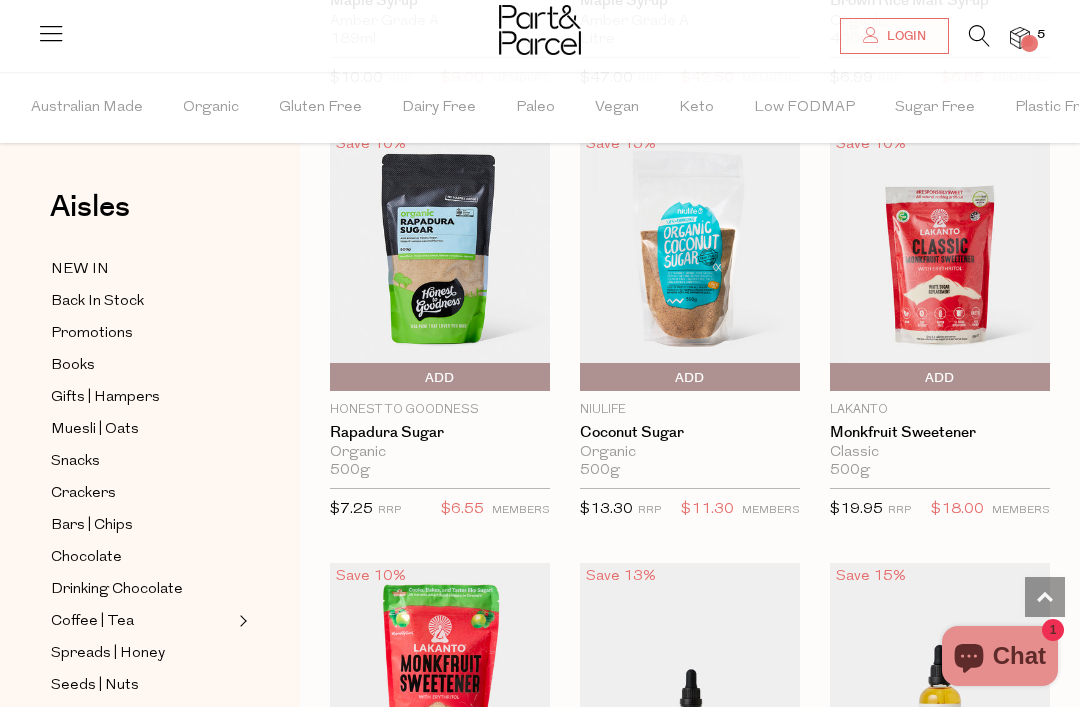 click on "Adding..." at bounding box center [440, 378] 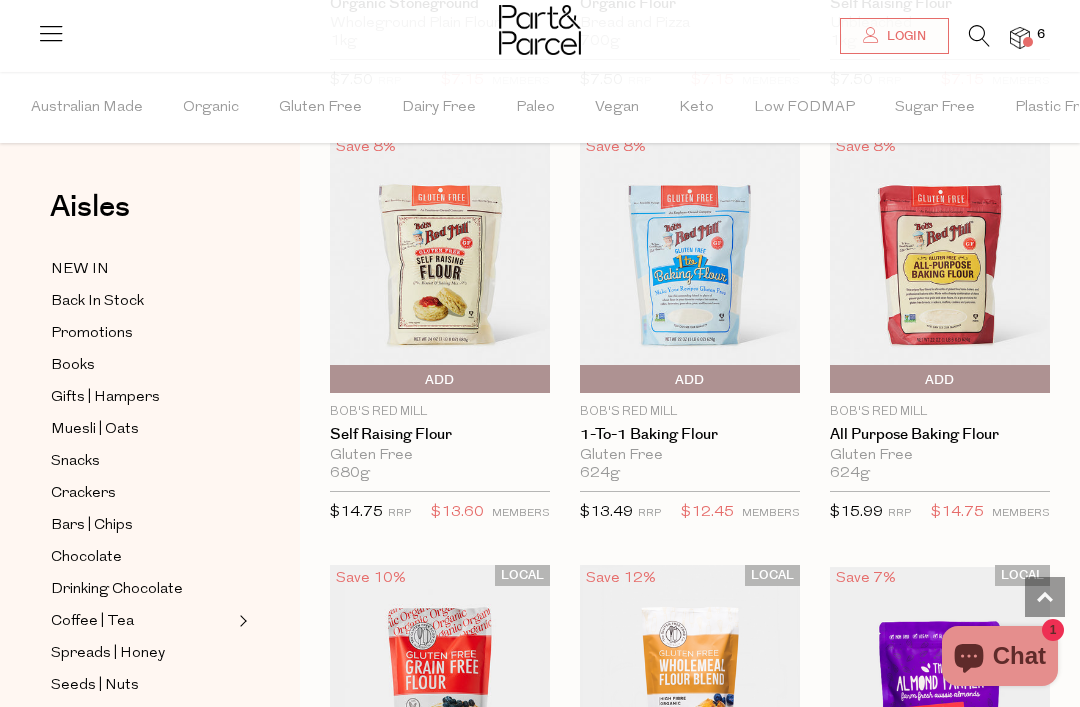 type on "2" 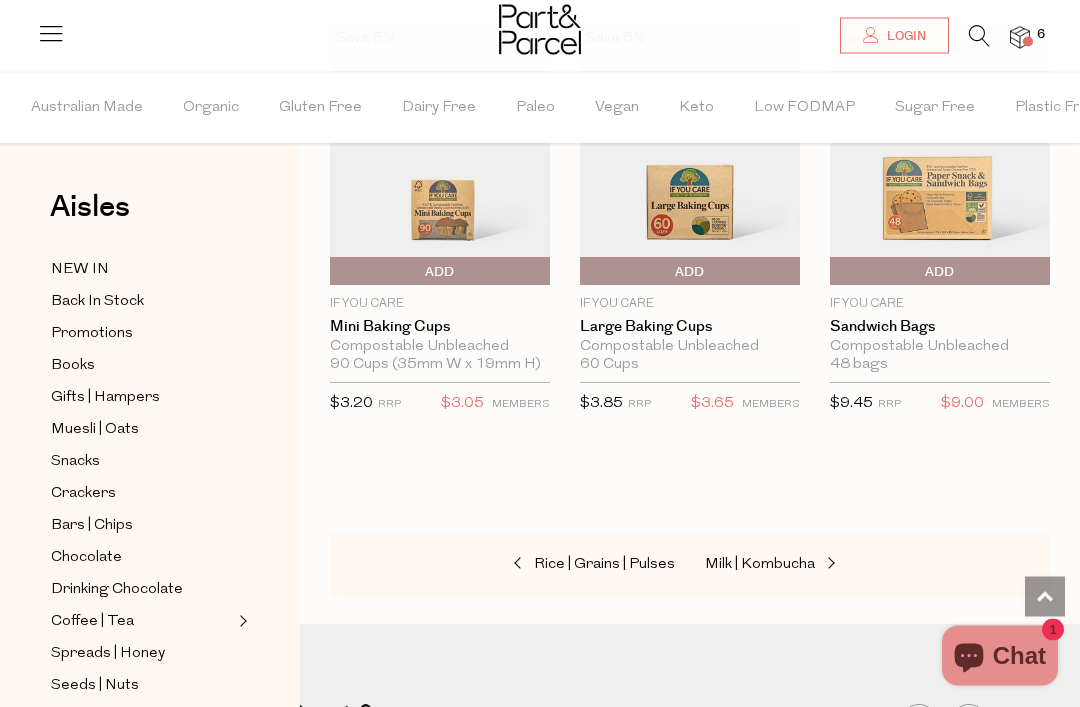 scroll, scrollTop: 11460, scrollLeft: 0, axis: vertical 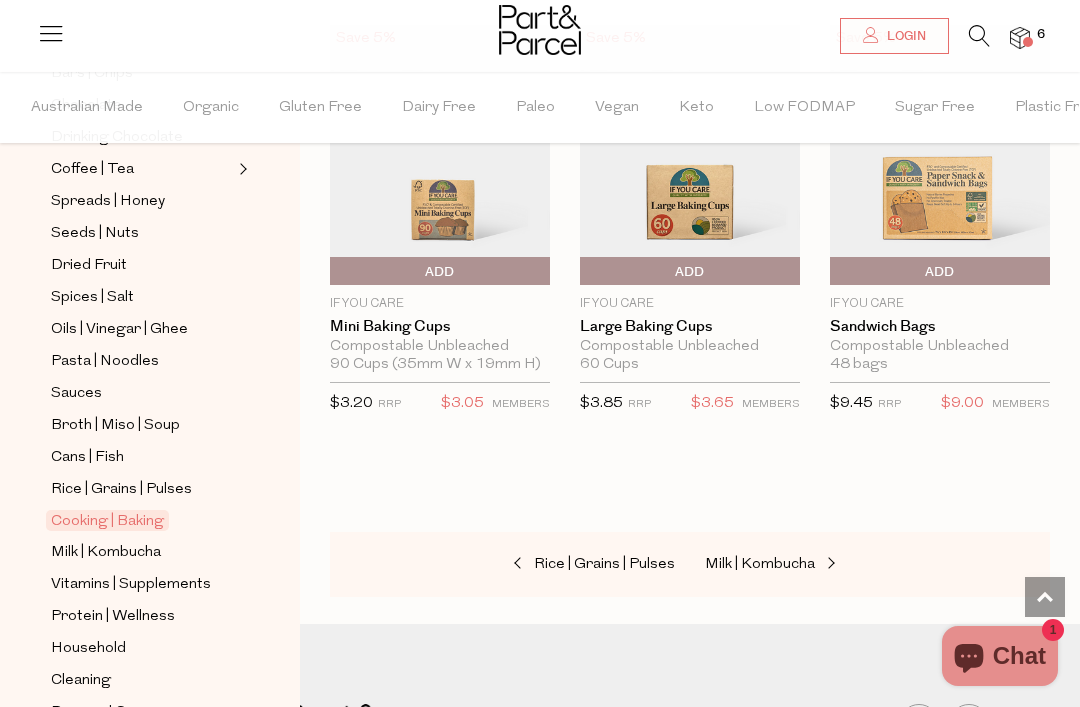 click on "Rice | Grains | Pulses" at bounding box center (121, 490) 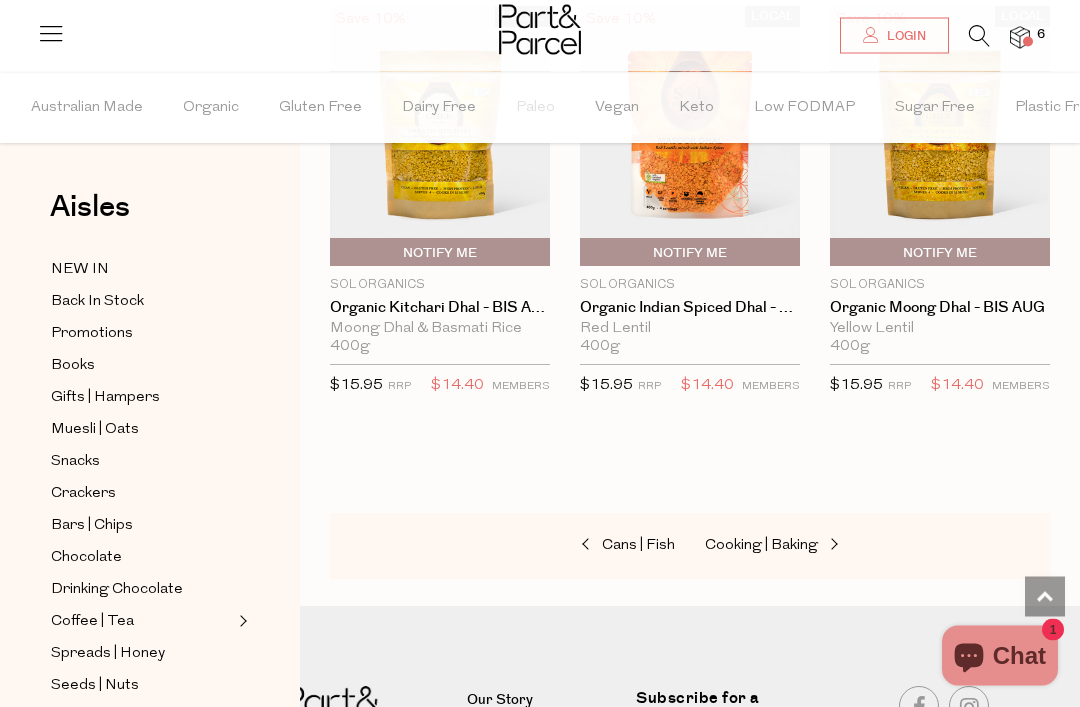 scroll, scrollTop: 5433, scrollLeft: 0, axis: vertical 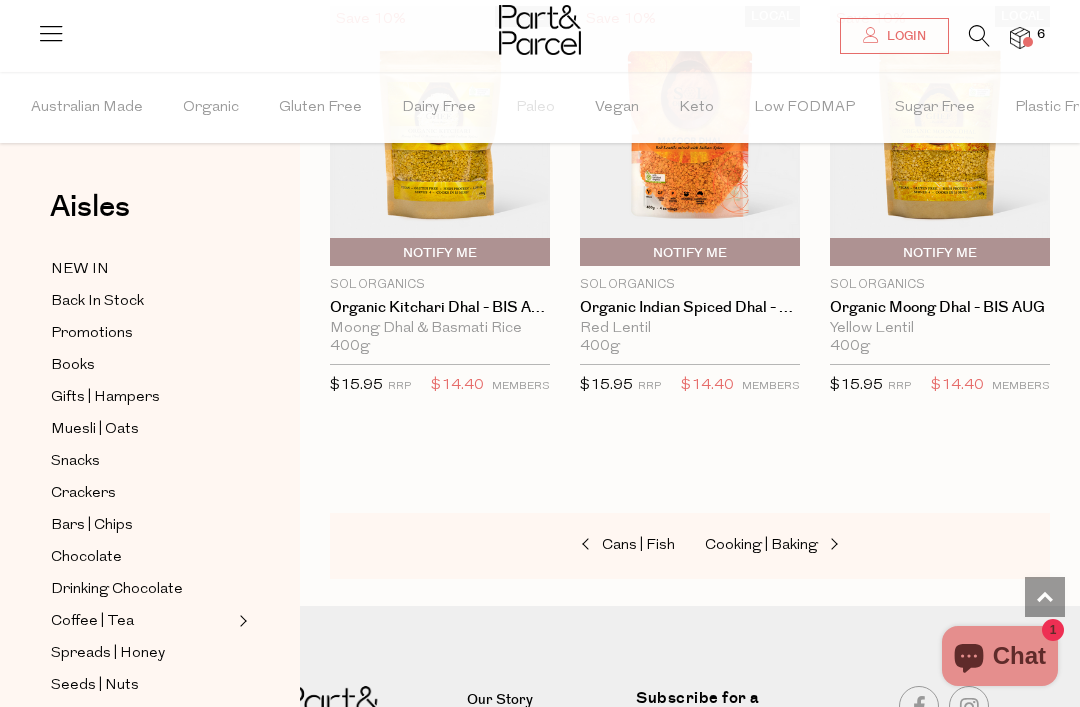 click on "Muesli | Oats" at bounding box center [95, 430] 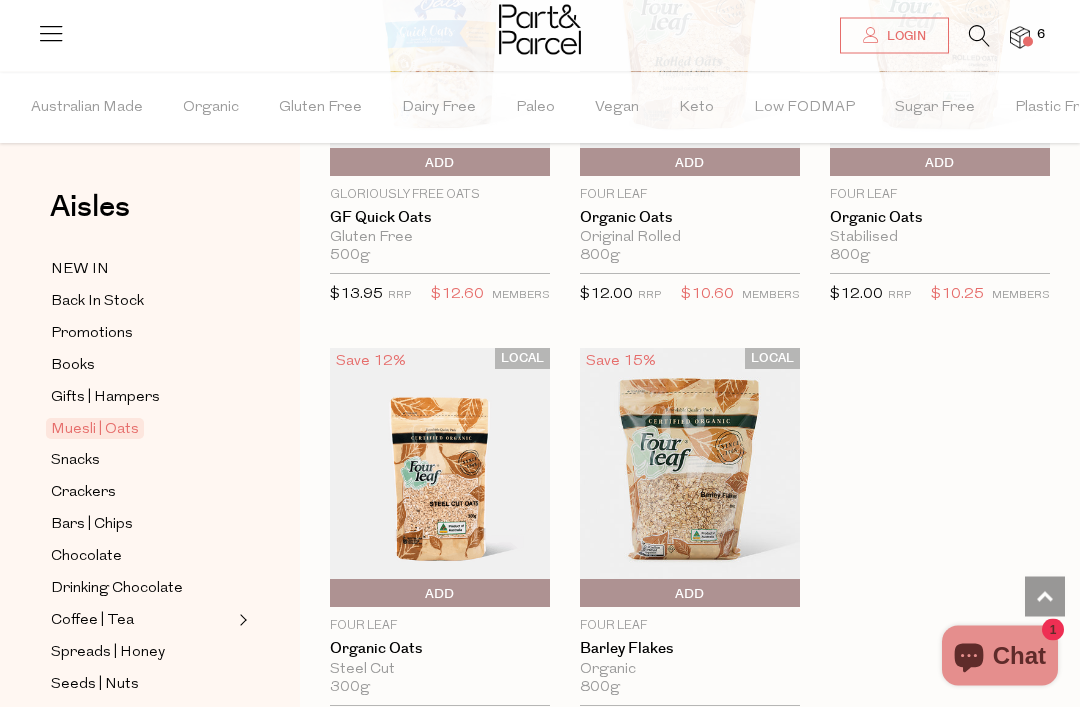 scroll, scrollTop: 6818, scrollLeft: 0, axis: vertical 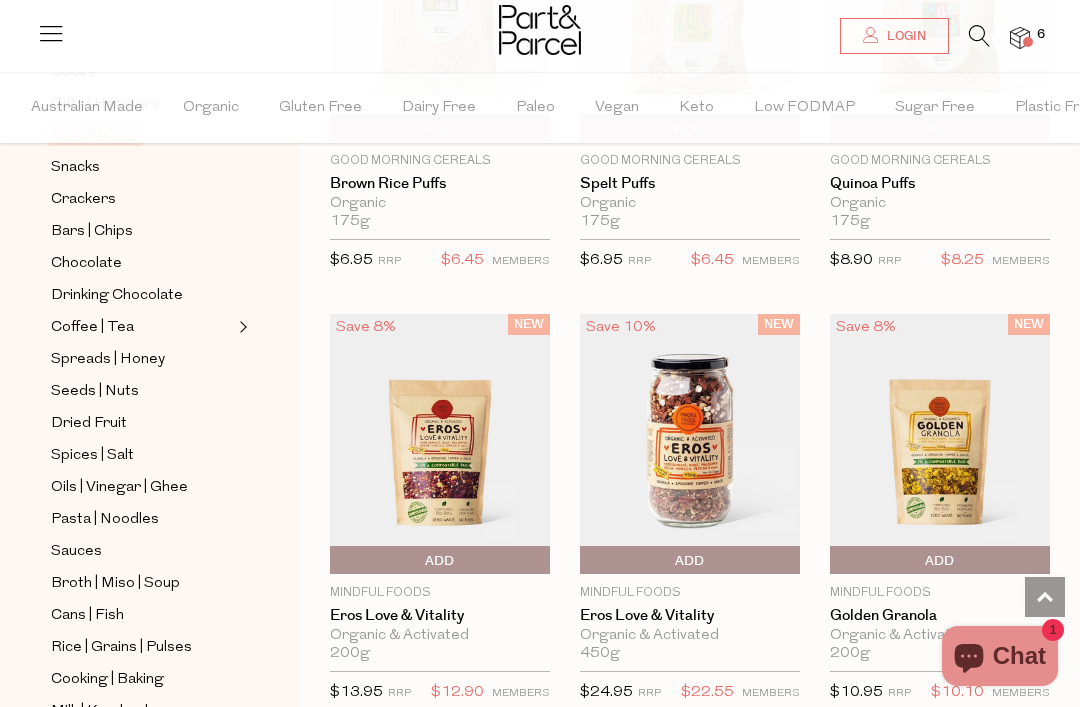 click on "Sugar Free" at bounding box center (935, 108) 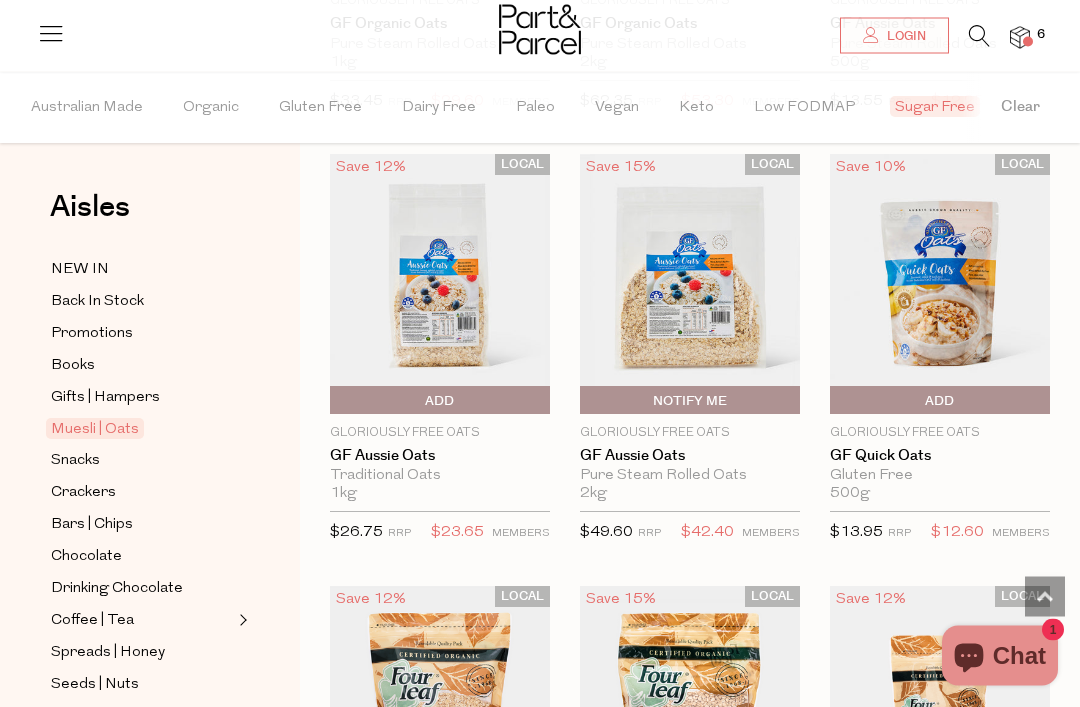 scroll, scrollTop: 5683, scrollLeft: 0, axis: vertical 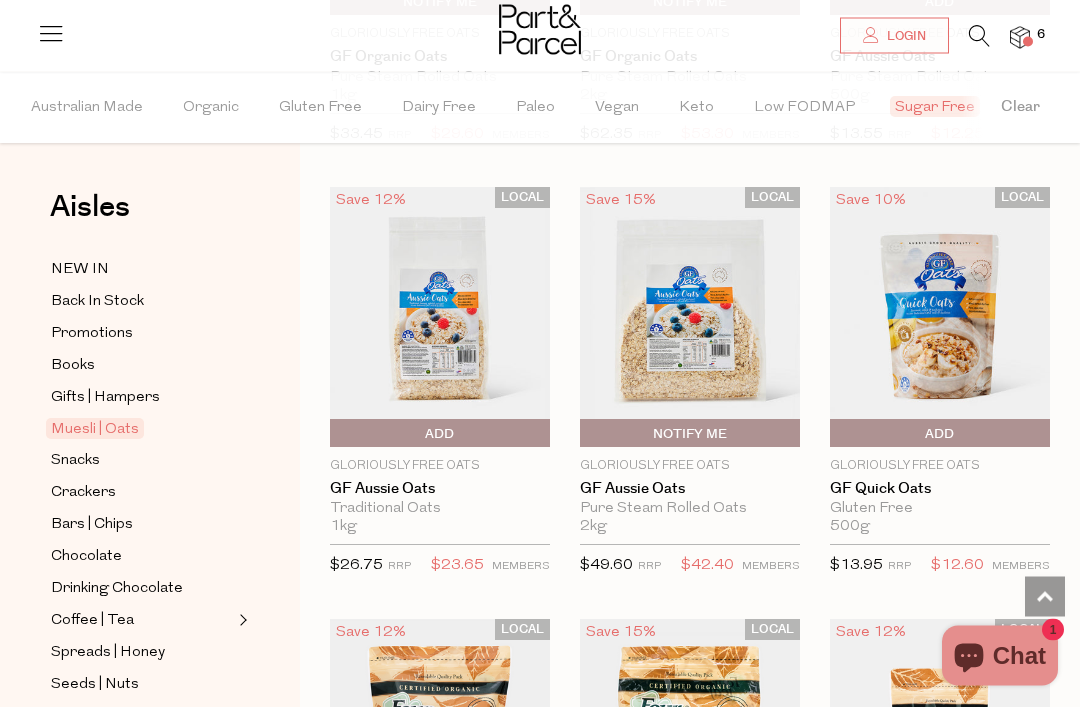 click at bounding box center (540, 32) 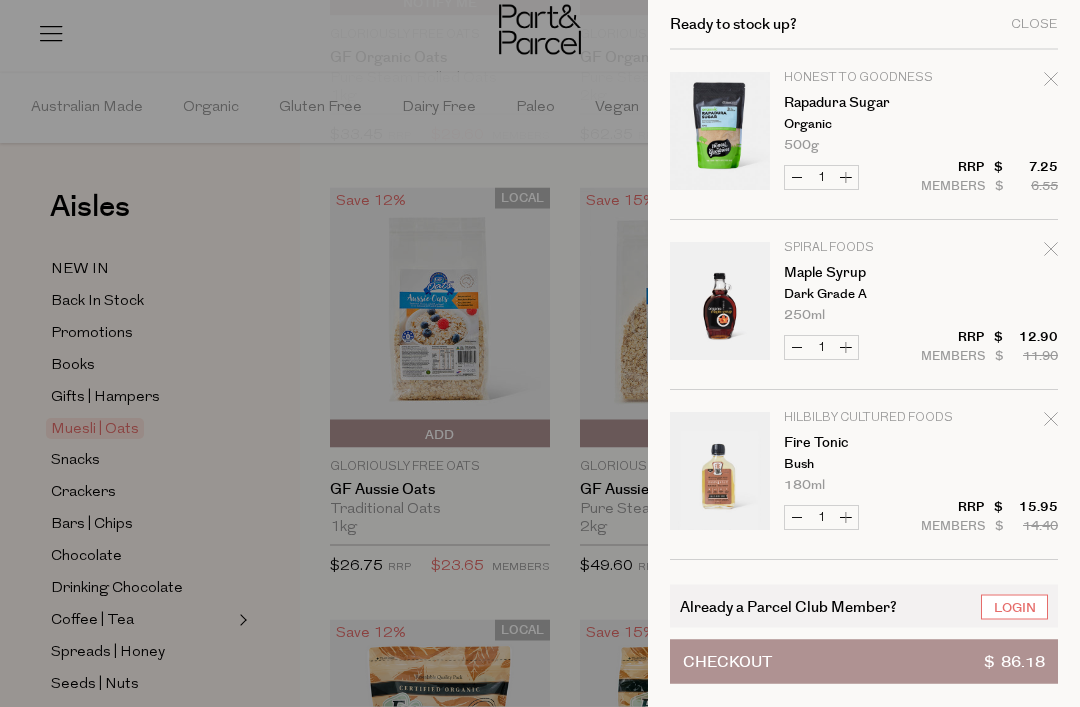 scroll, scrollTop: 5684, scrollLeft: 0, axis: vertical 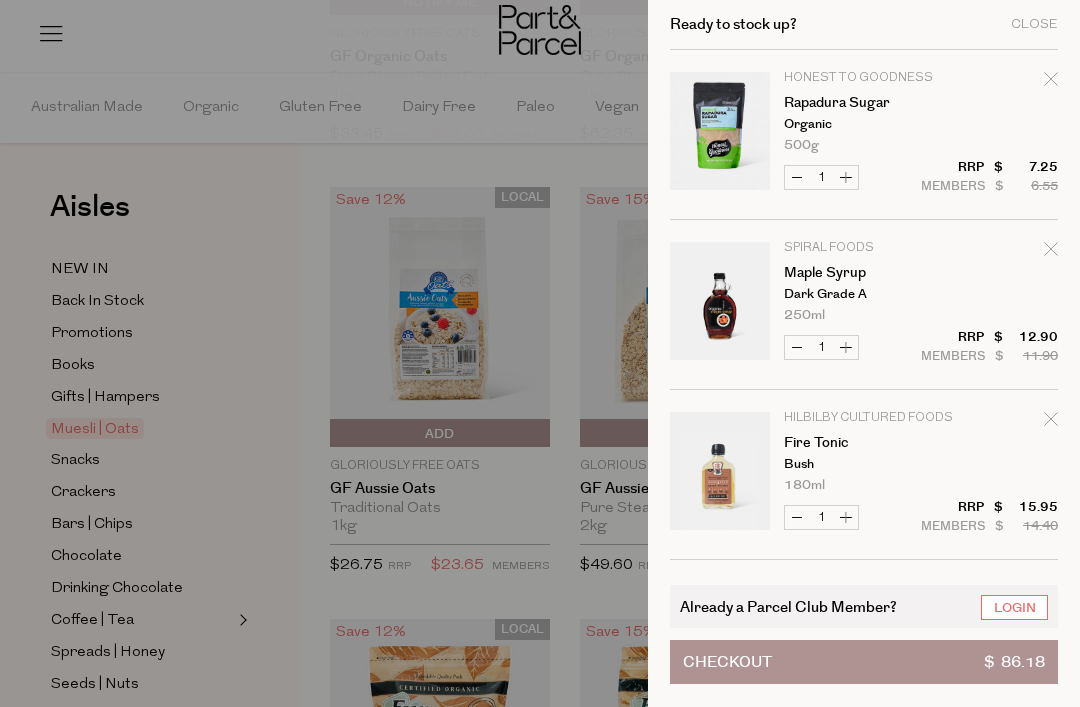 click on "Ready to stock up?
Close" at bounding box center (864, 25) 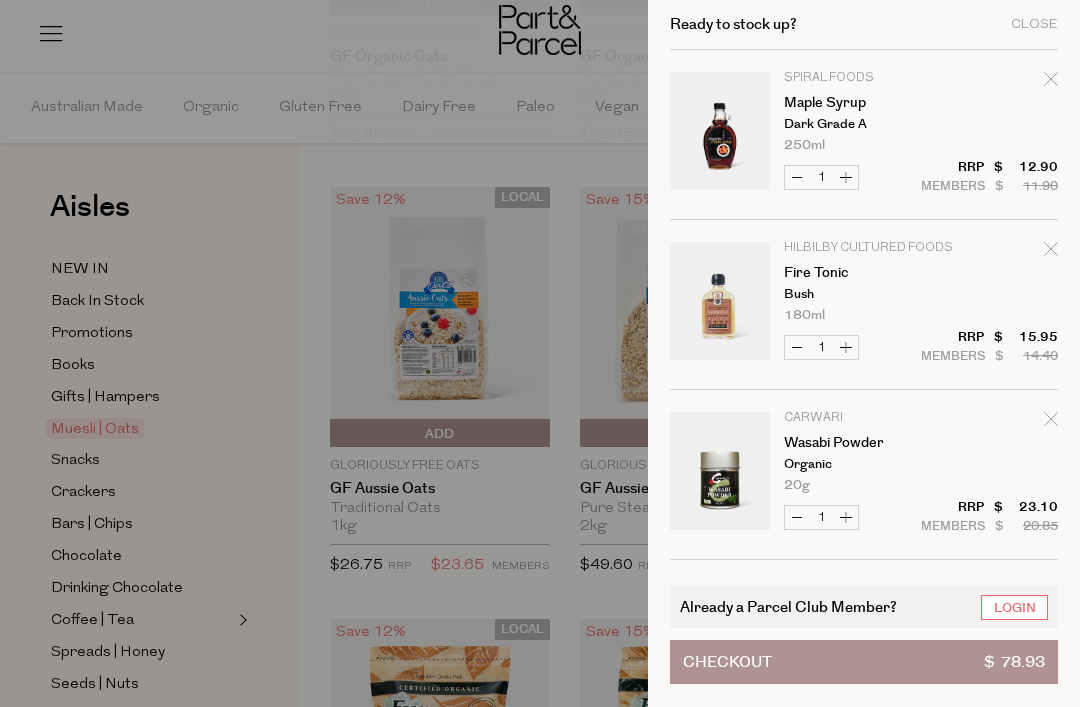 scroll, scrollTop: 0, scrollLeft: 0, axis: both 